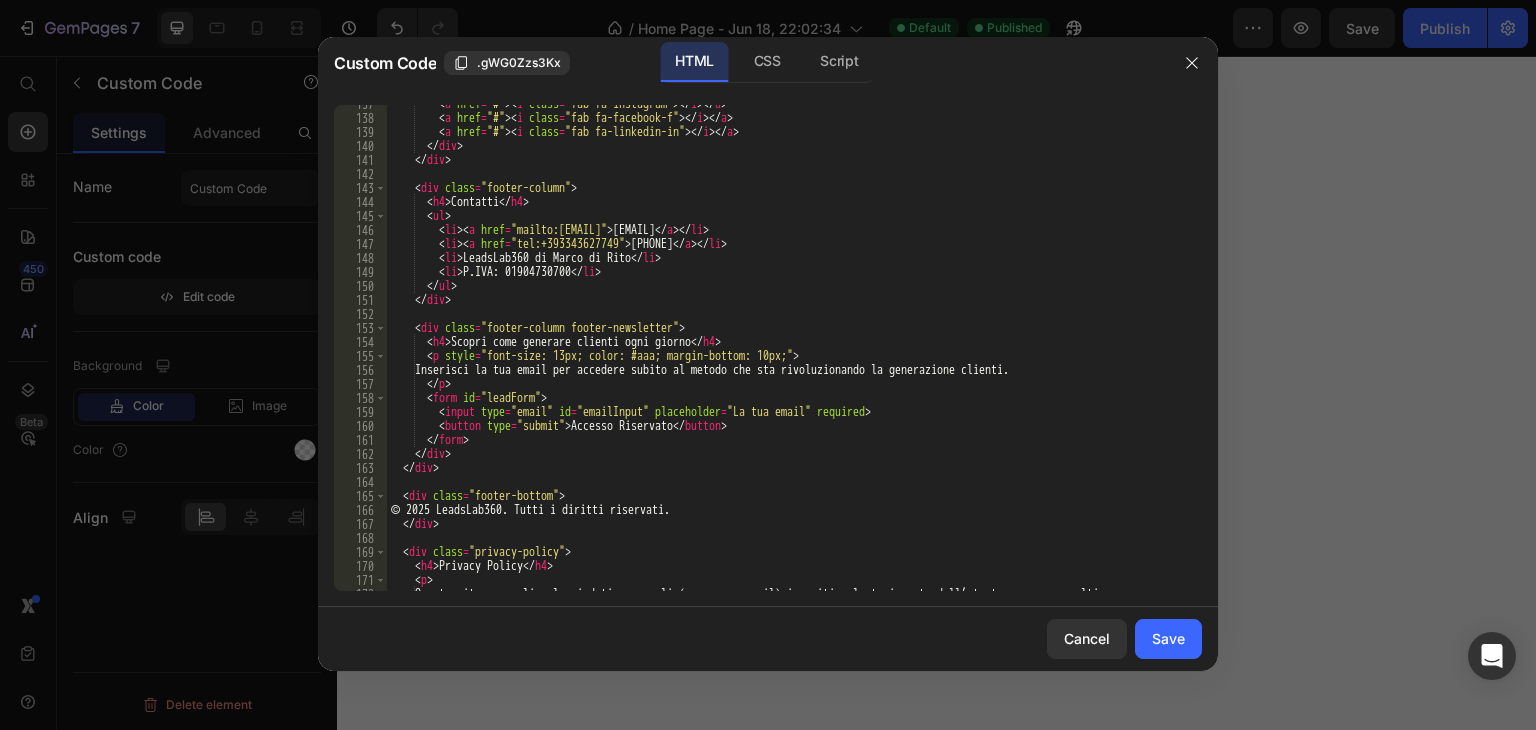 scroll, scrollTop: 0, scrollLeft: 0, axis: both 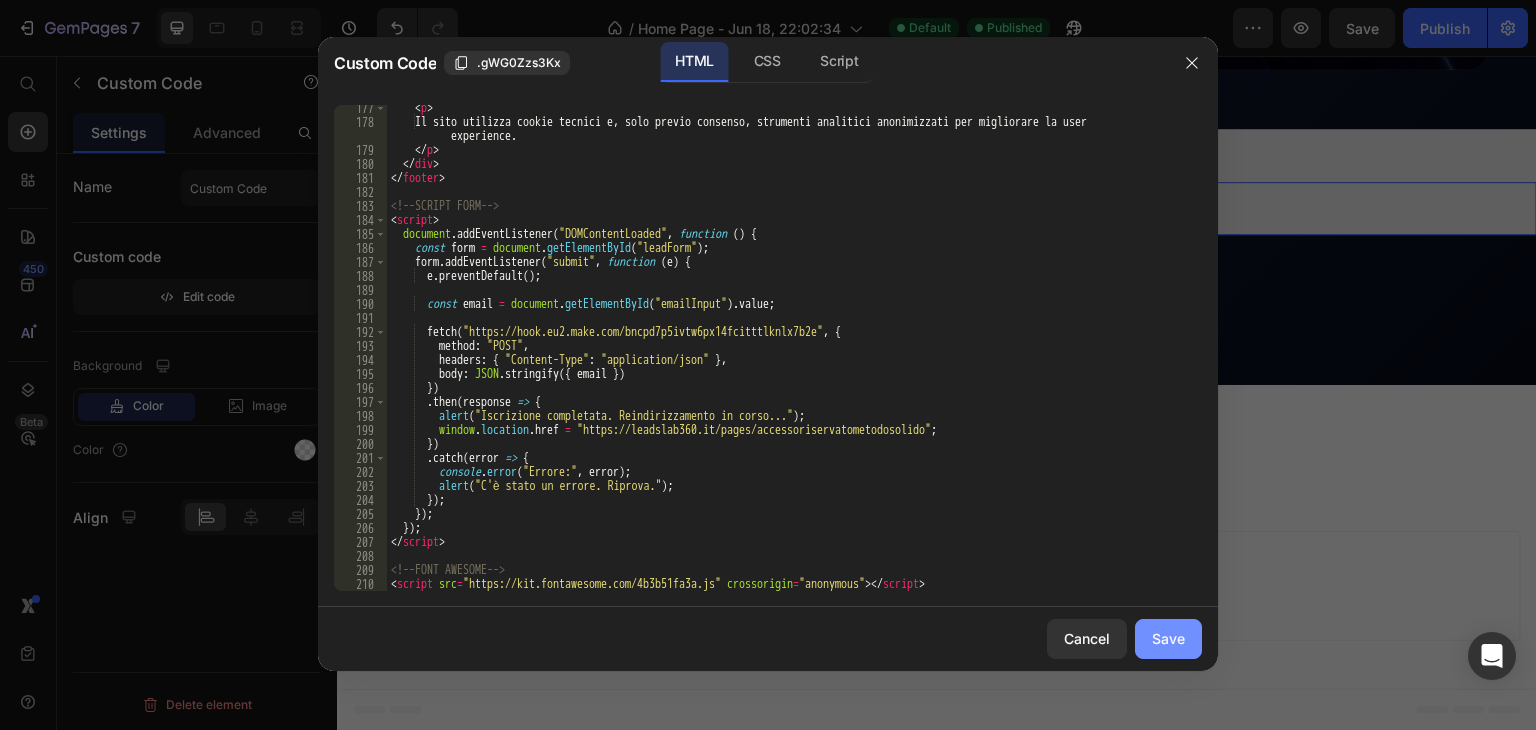 click on "Save" 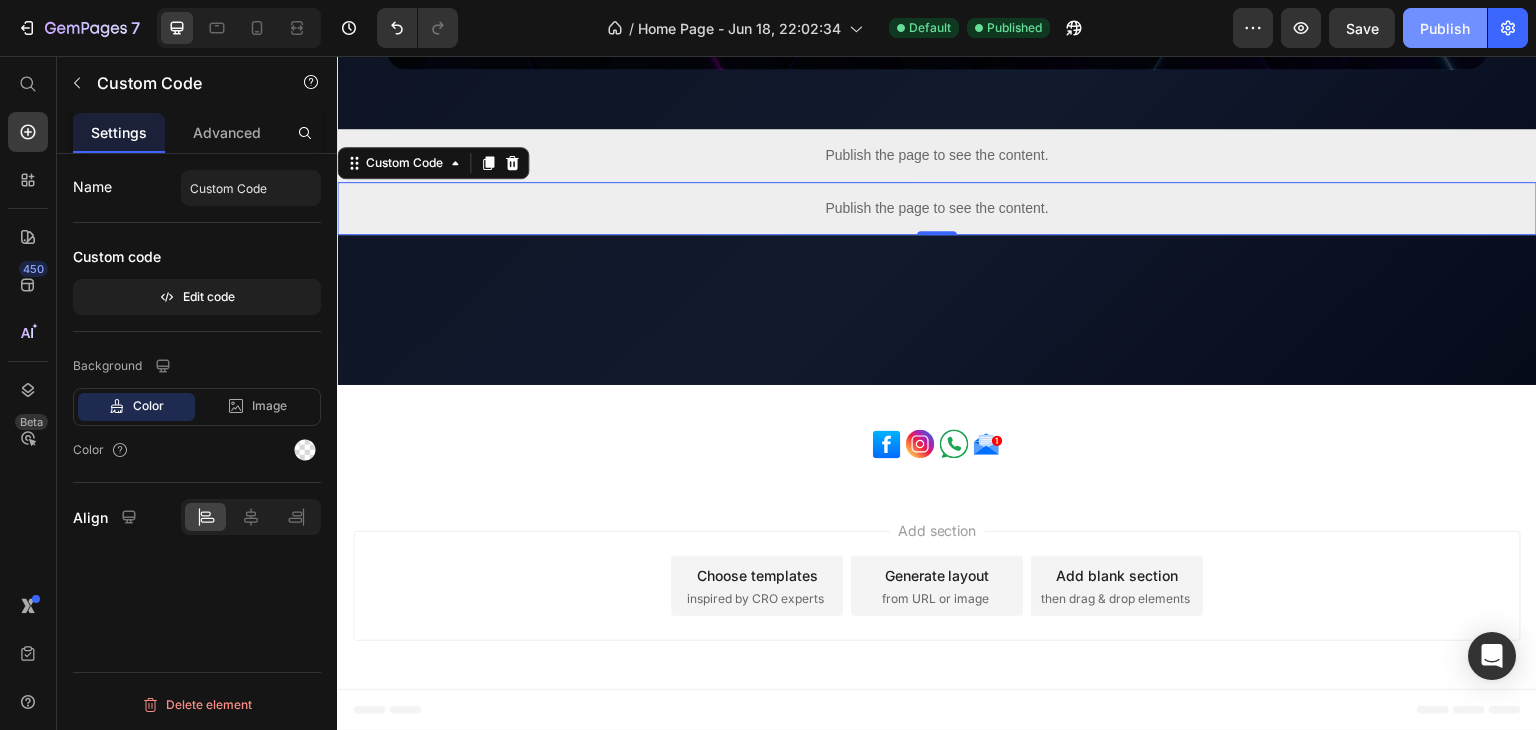 click on "Publish" 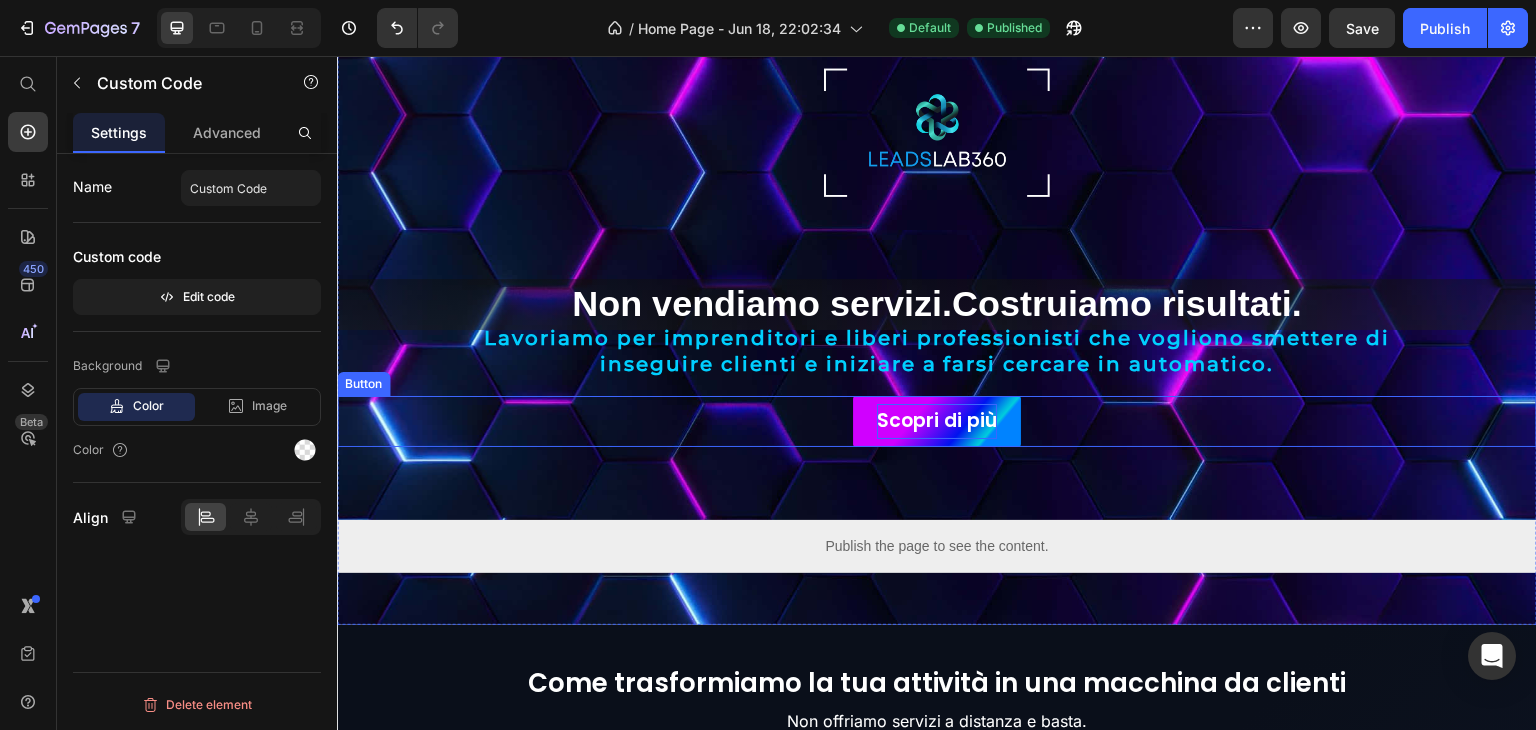 scroll, scrollTop: 203, scrollLeft: 0, axis: vertical 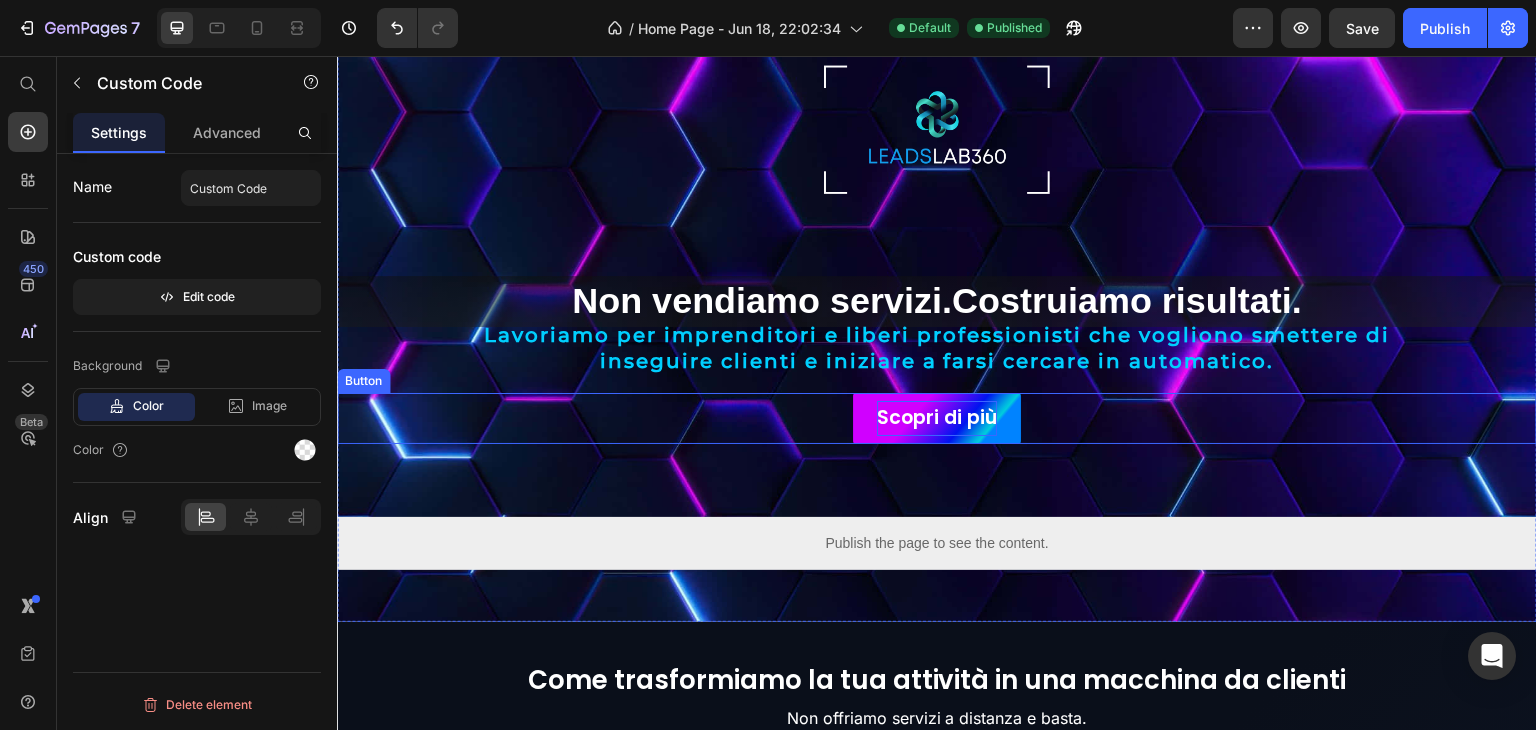 click on "Scopri di più" at bounding box center [937, 418] 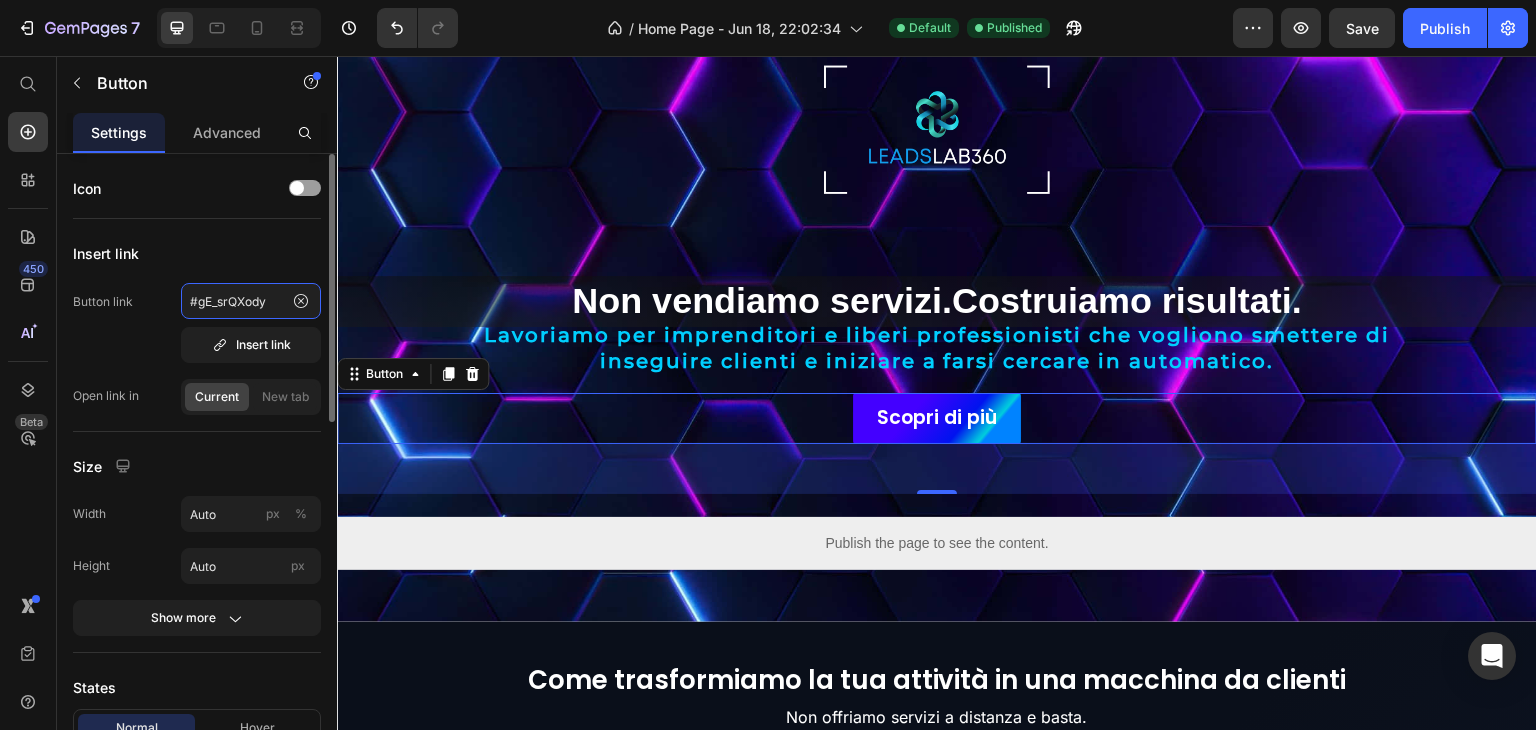 click on "#gE_srQXody" 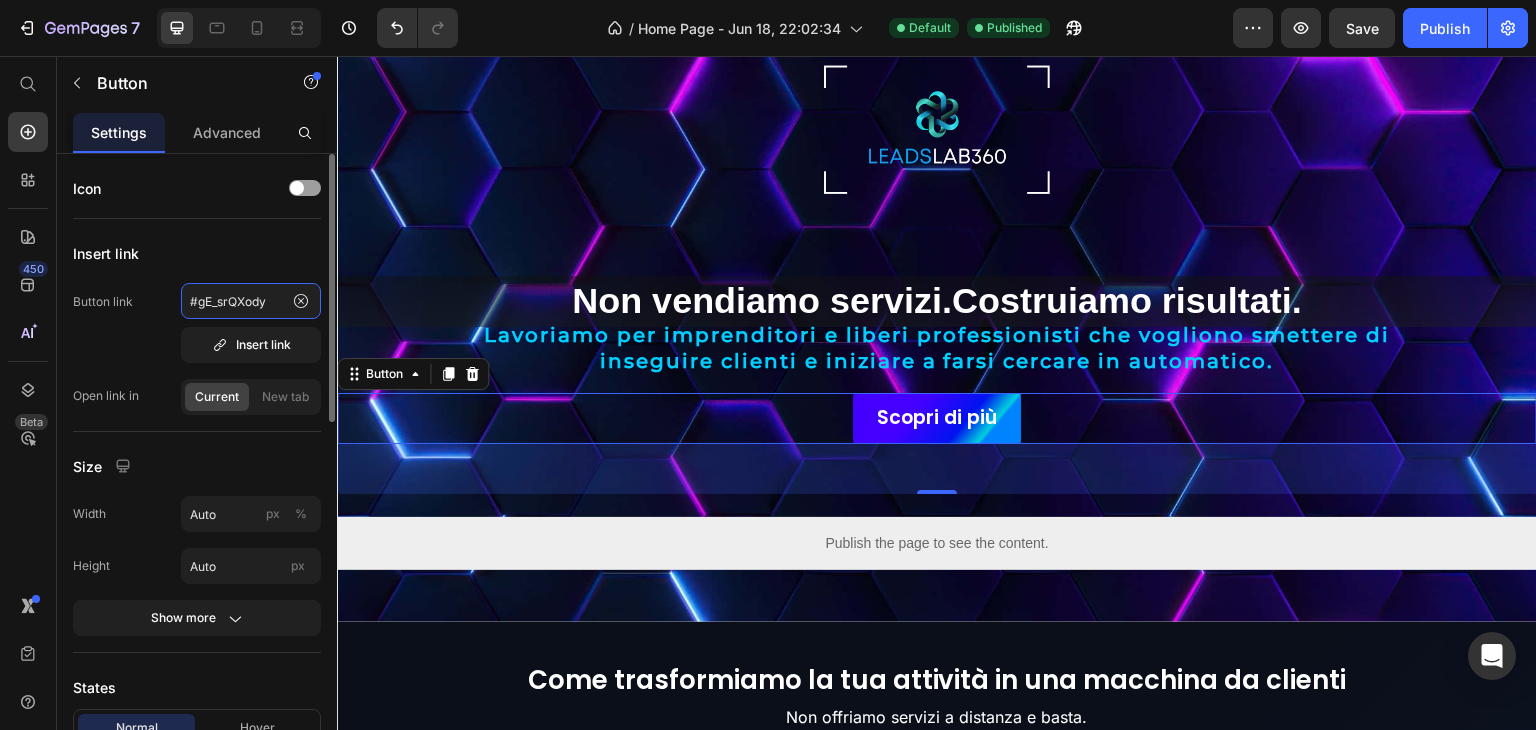 click on "#gE_srQXody" 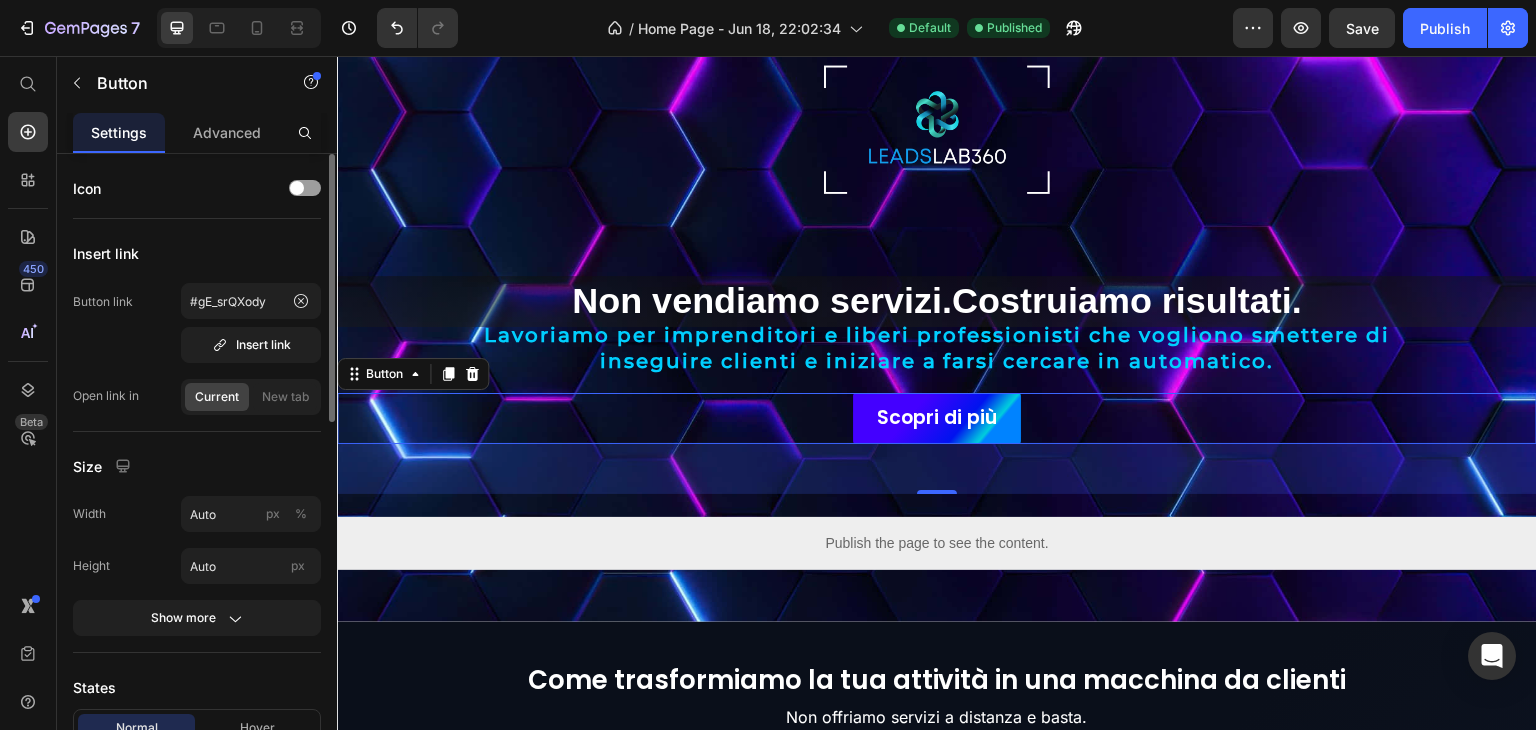 click on "Button link #gE_srQXody  Insert link   Open link in  Current New tab" at bounding box center [197, 349] 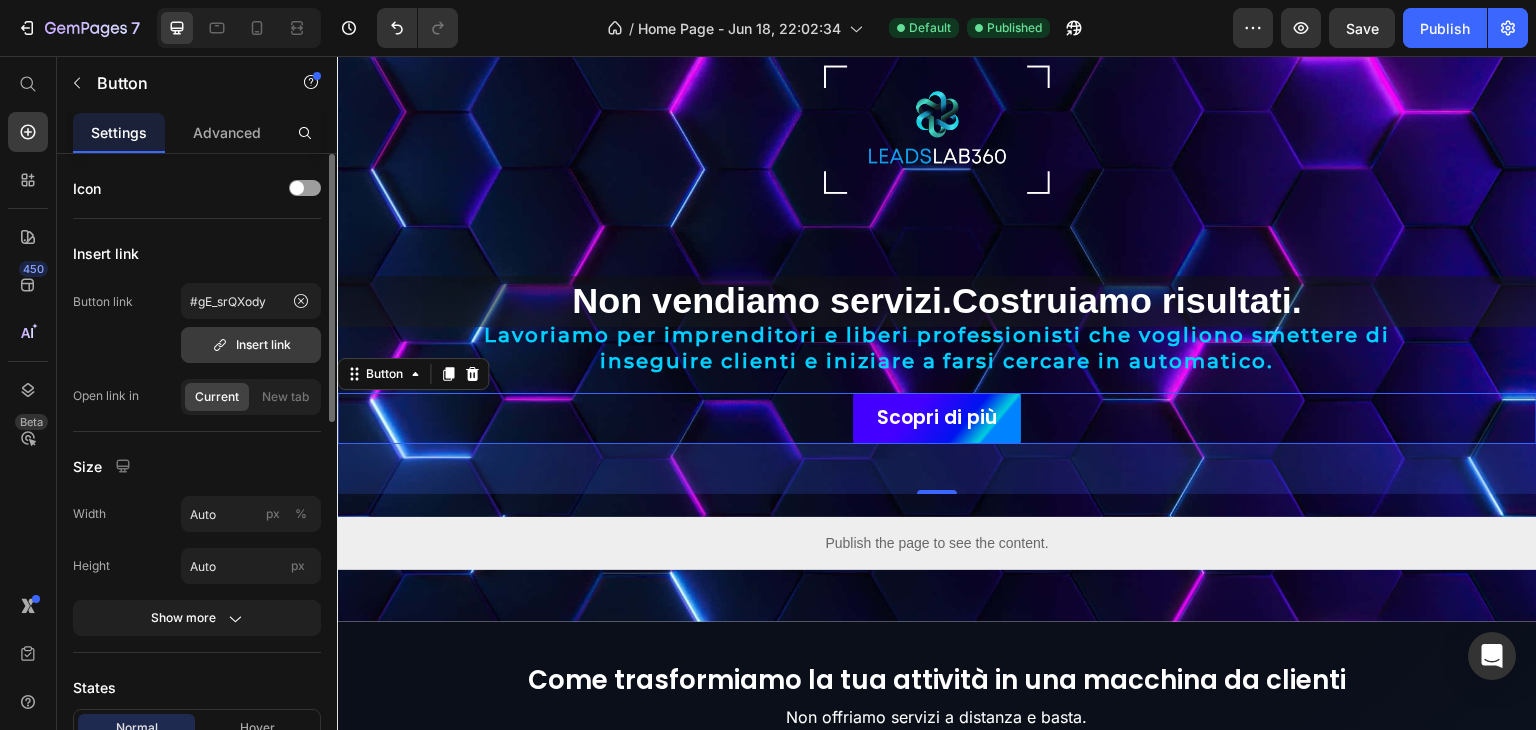 click on "Insert link" at bounding box center (251, 345) 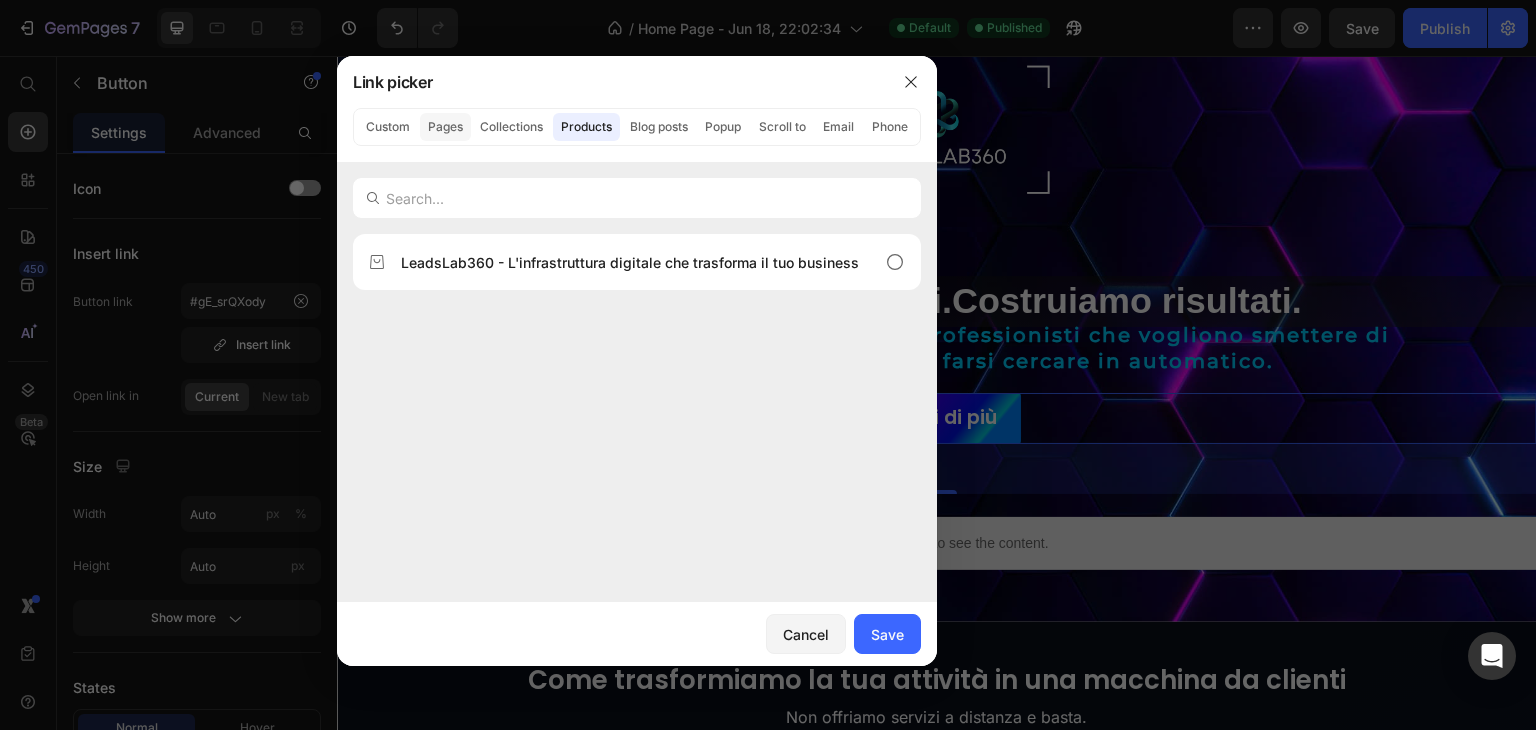 click on "Pages" 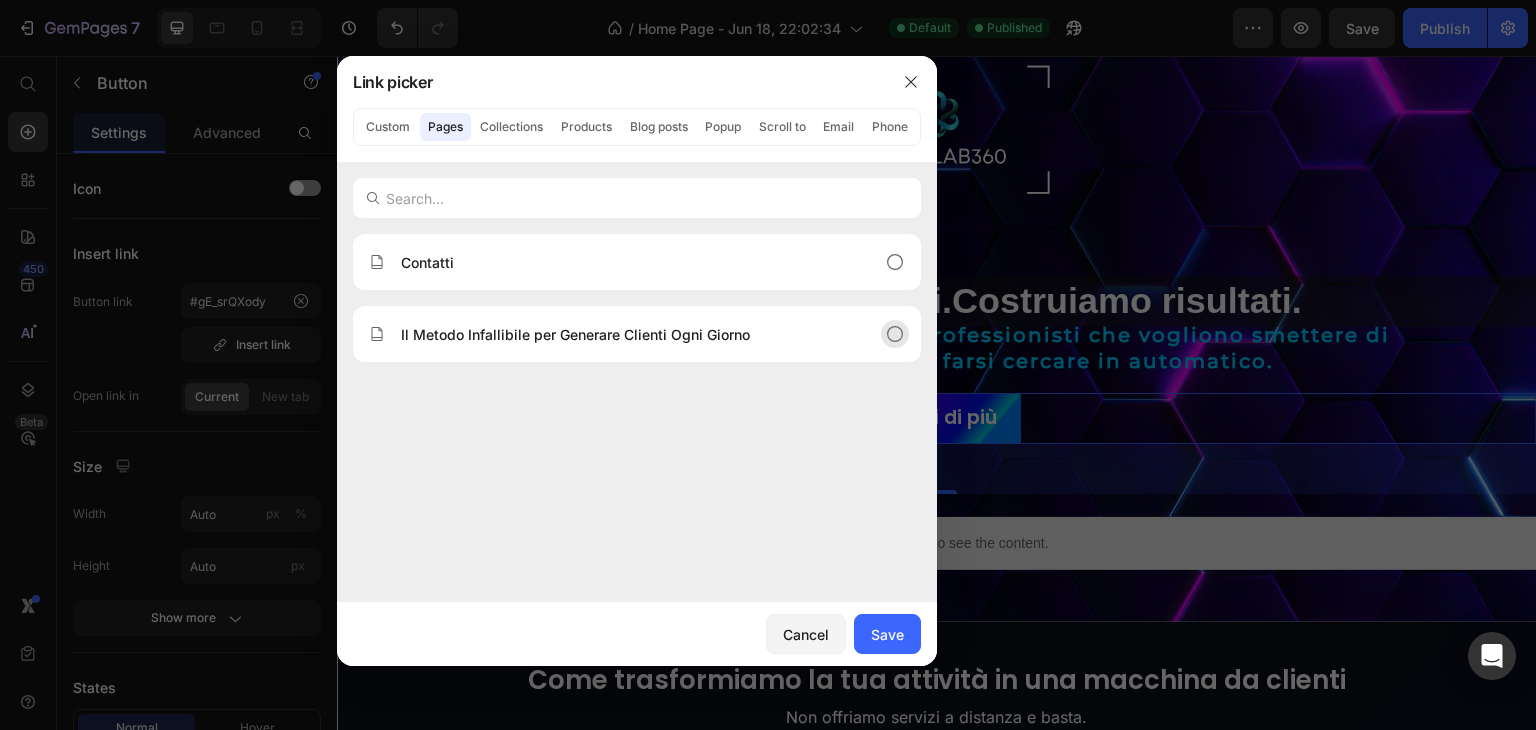 click on "Il Metodo Infallibile per Generare Clienti Ogni Giorno" at bounding box center [575, 334] 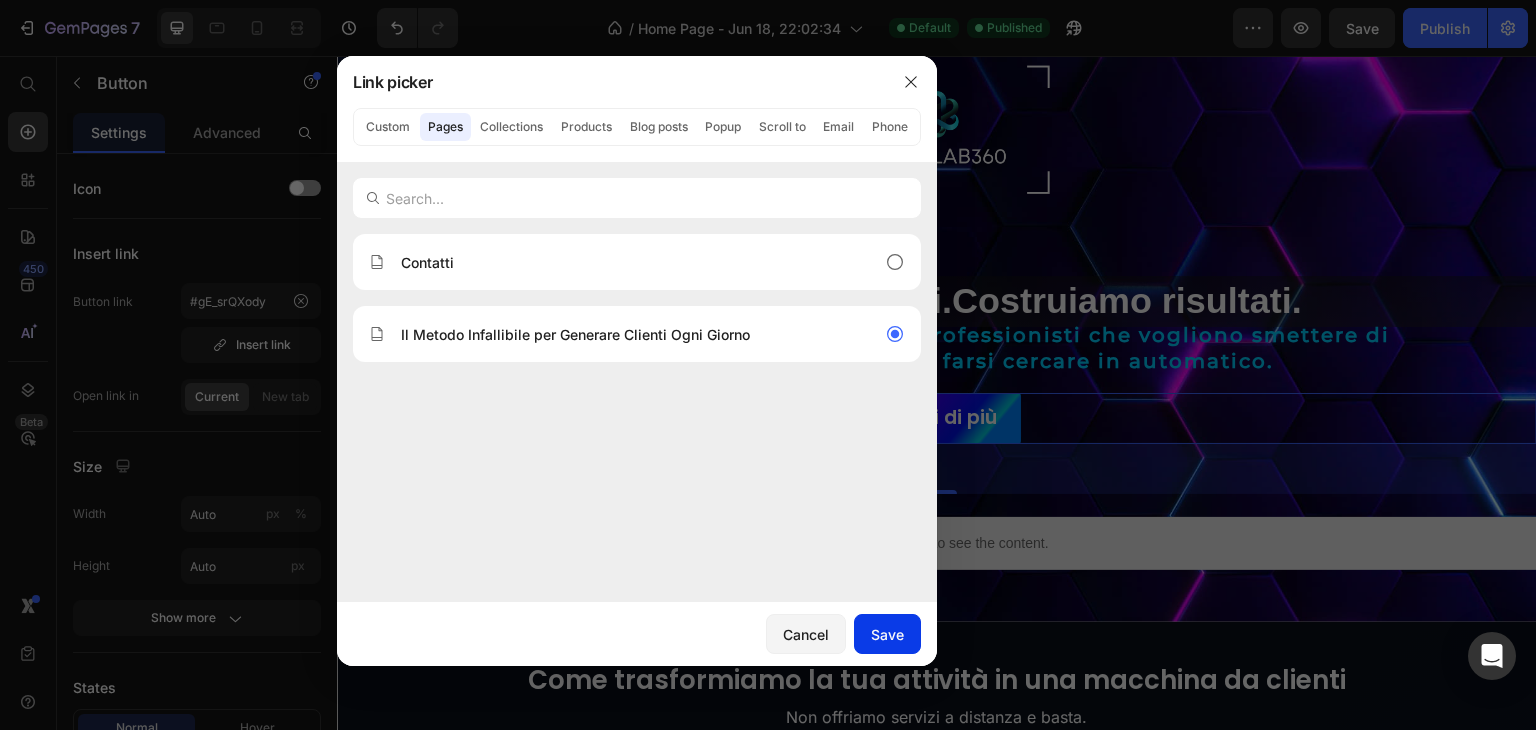 click on "Save" at bounding box center (887, 634) 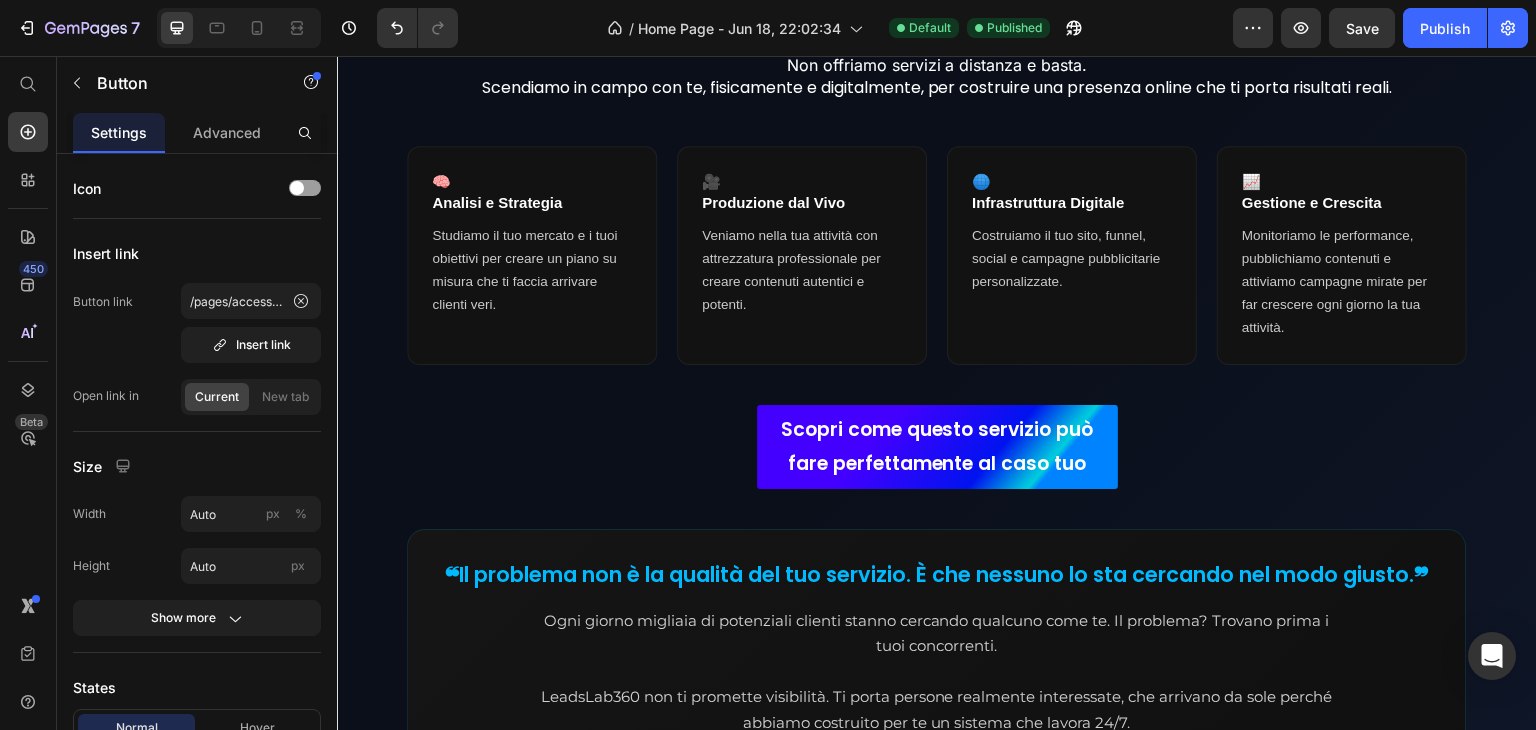 scroll, scrollTop: 856, scrollLeft: 0, axis: vertical 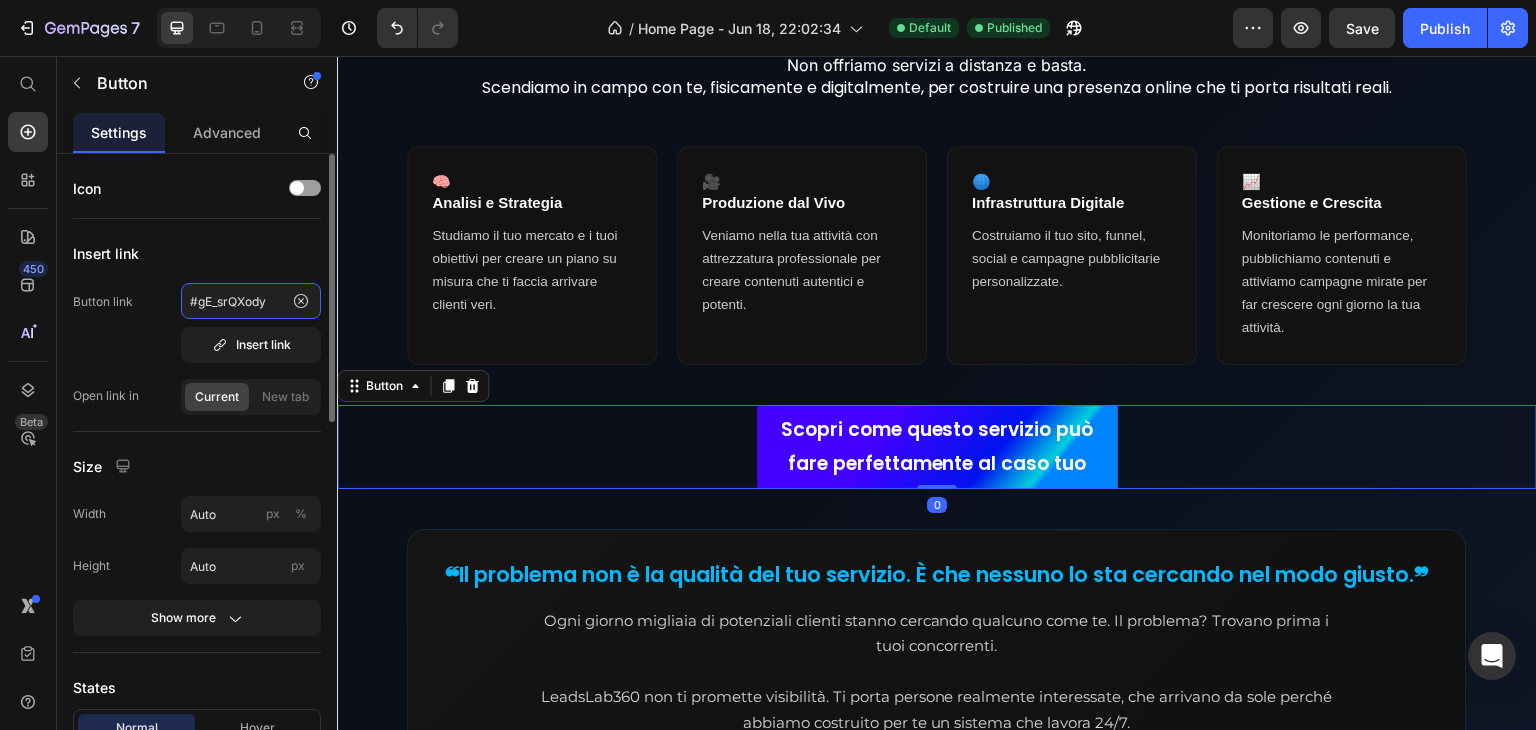 click on "#gE_srQXody" 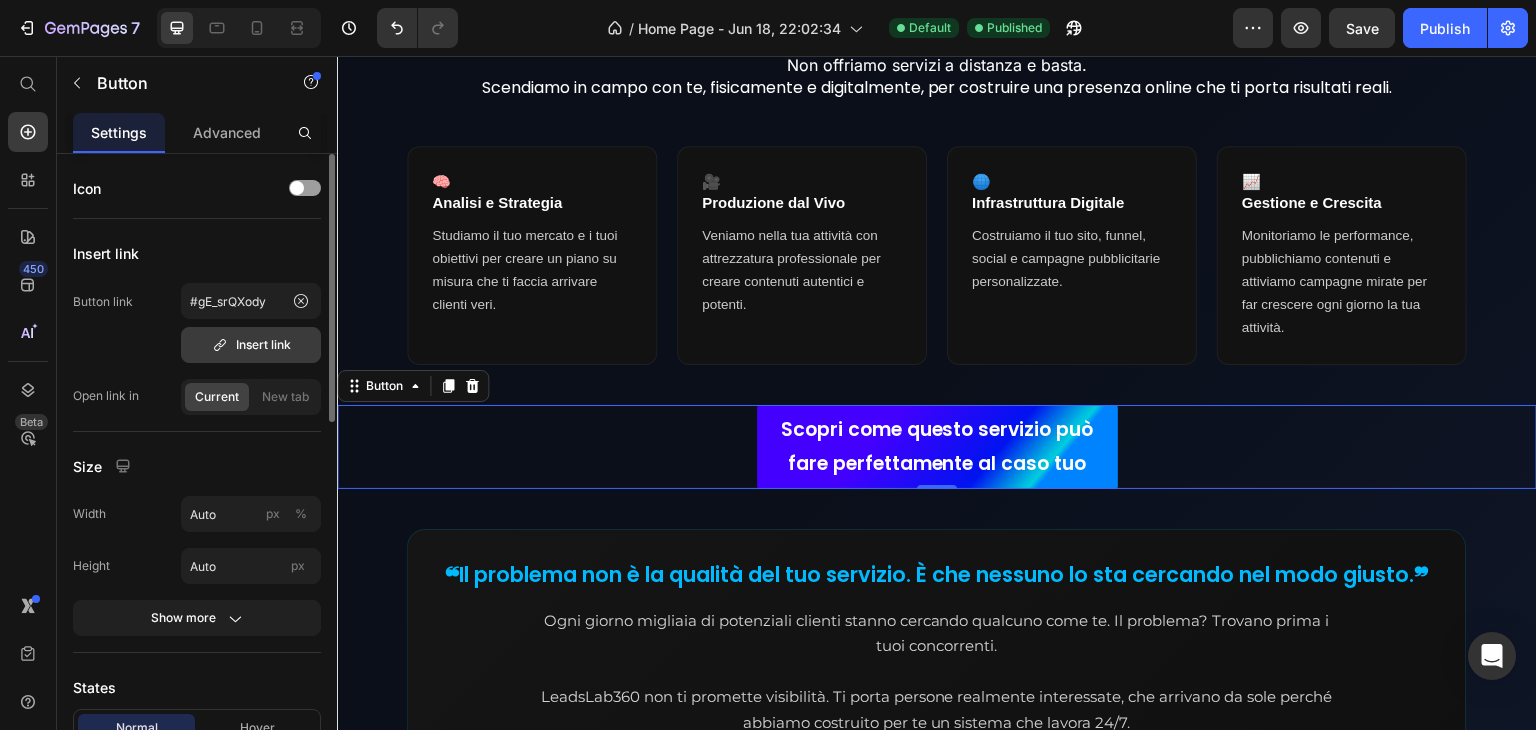 click on "Insert link" at bounding box center (251, 345) 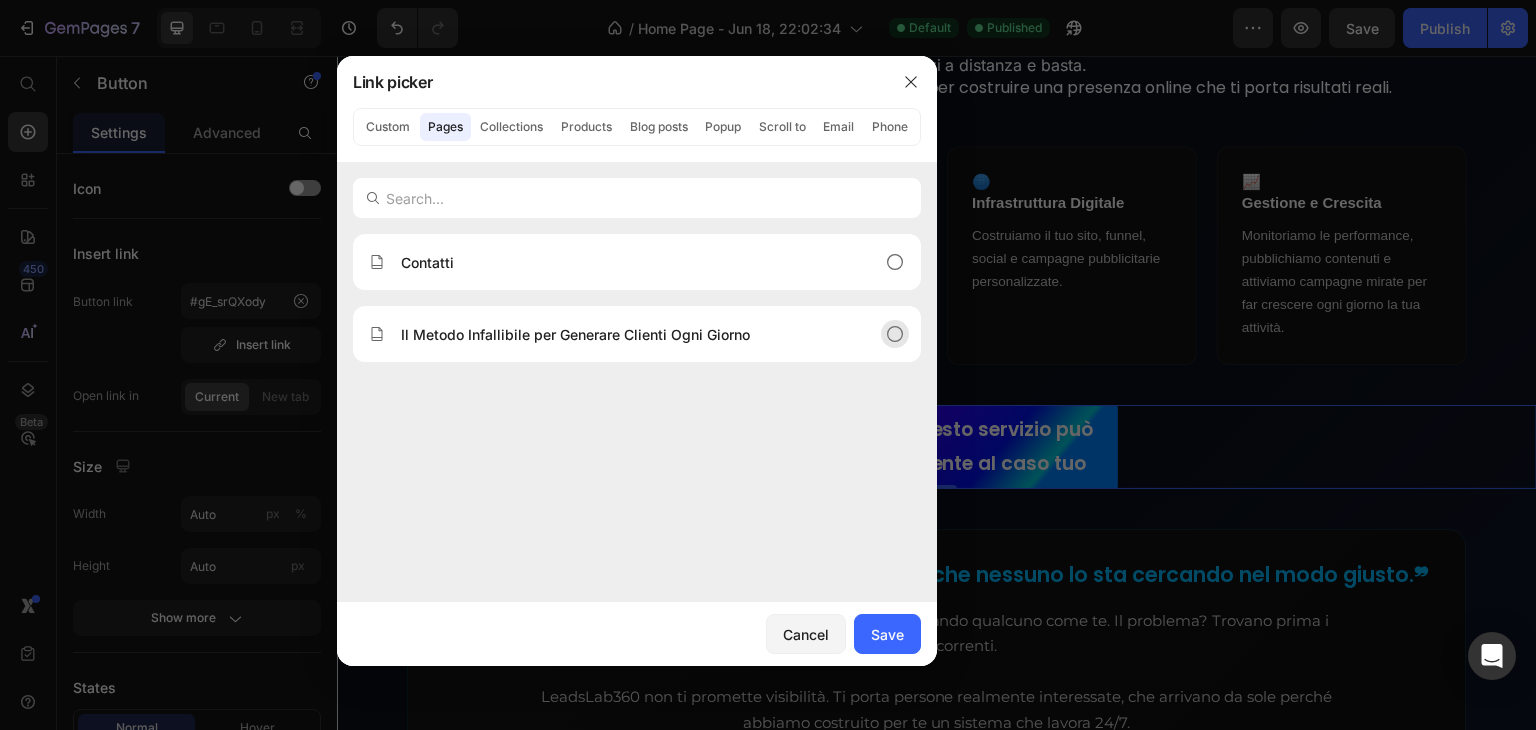 click on "Il Metodo Infallibile per Generare Clienti Ogni Giorno" at bounding box center (575, 334) 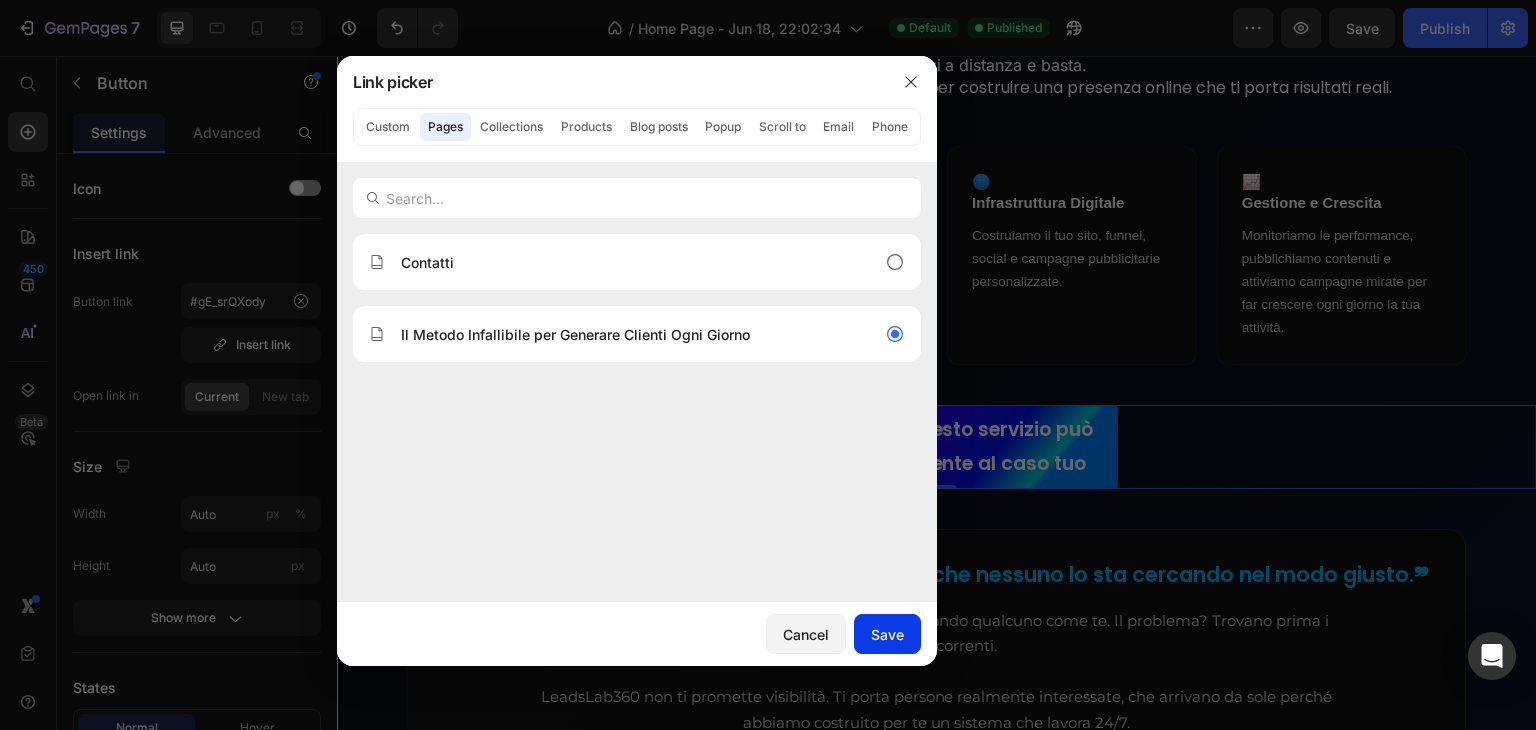 click on "Save" at bounding box center [887, 634] 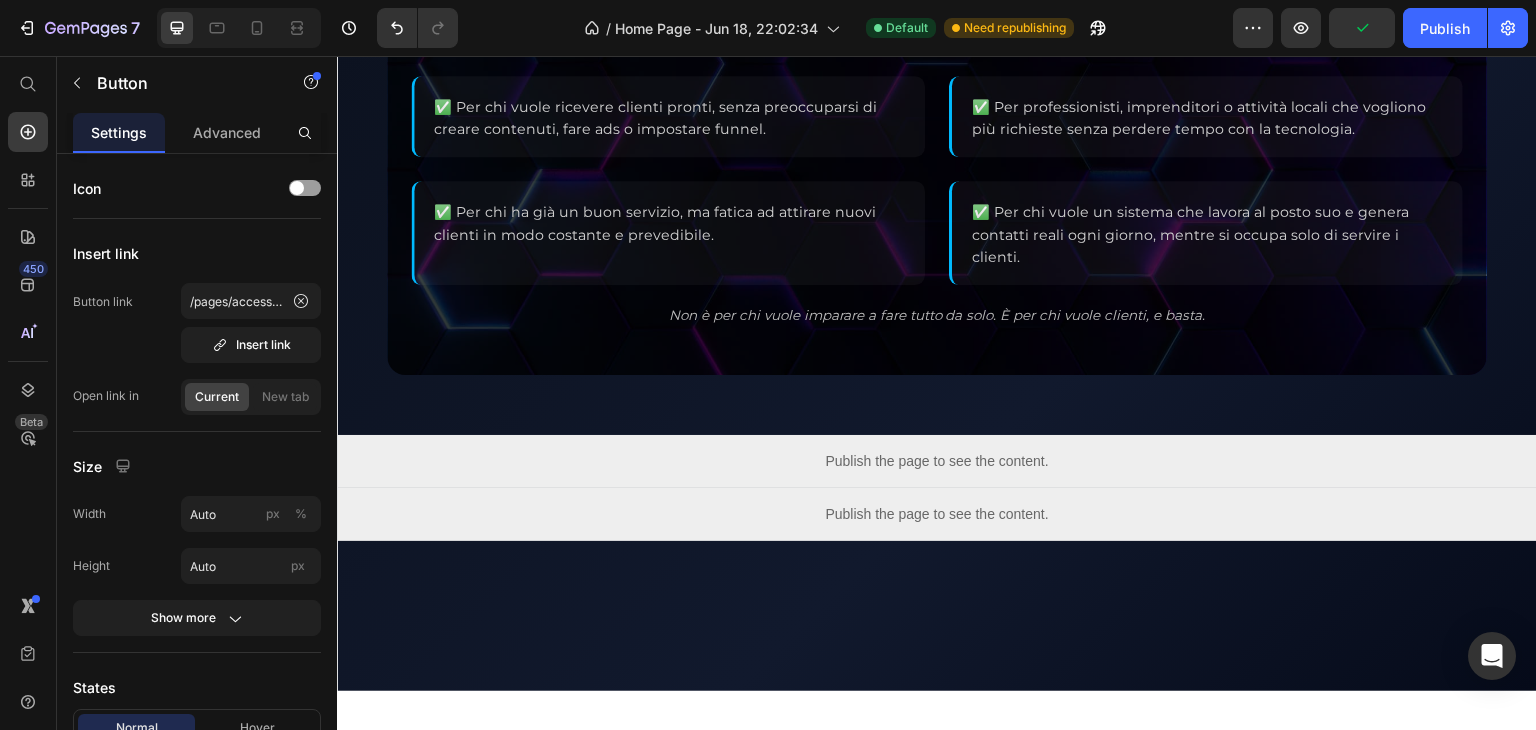 scroll, scrollTop: 2200, scrollLeft: 0, axis: vertical 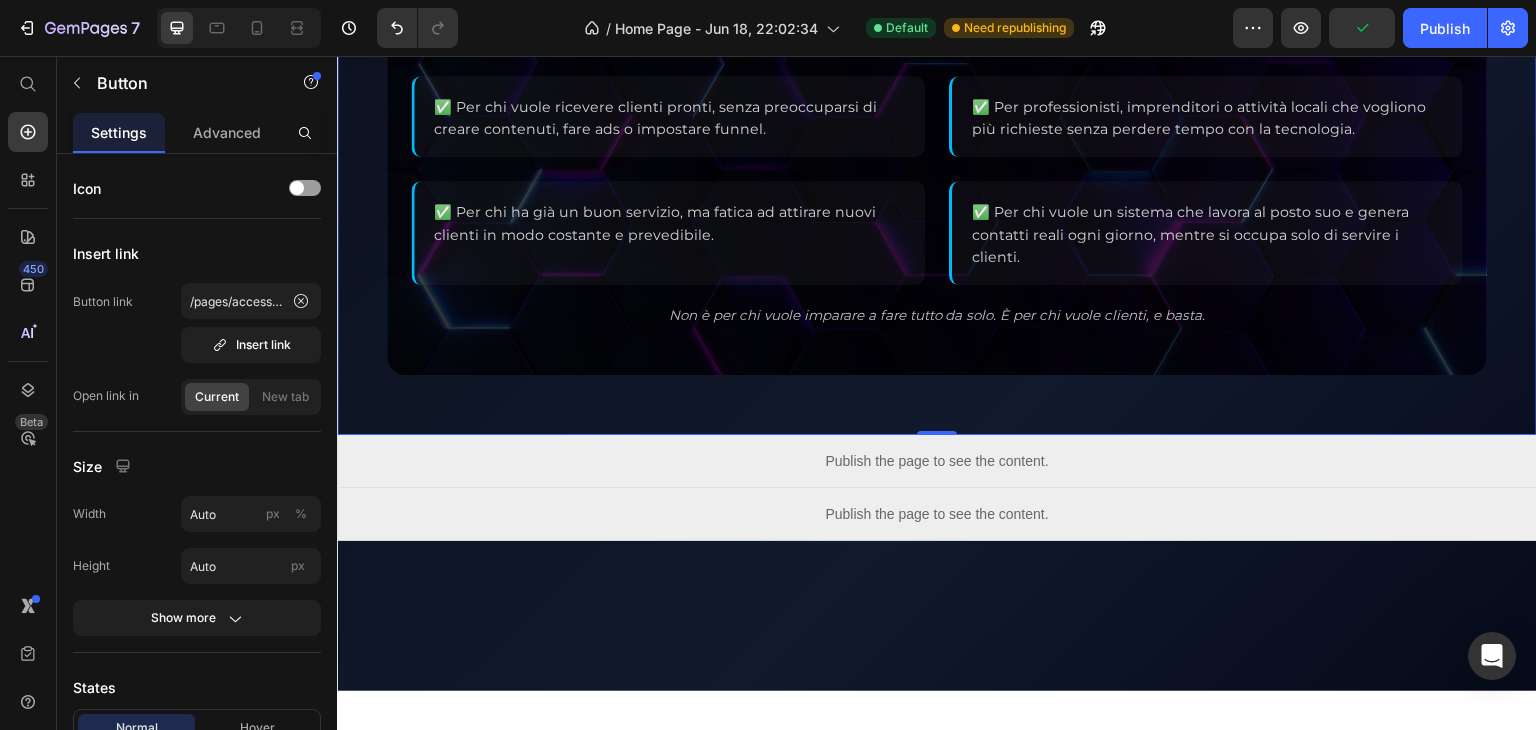 click on "PER CHI È QUESTO SERVIZIO
✅ Per chi vuole ricevere clienti pronti, senza preoccuparsi di creare contenuti, fare ads o impostare funnel.
✅ Per professionisti, imprenditori o attività locali che vogliono più richieste senza perdere tempo con la tecnologia.
✅ Per chi ha già un buon servizio, ma fatica ad attirare nuovi clienti in modo costante e prevedibile.
✅ Per chi vuole un sistema che lavora al posto suo e genera contatti reali ogni giorno, mentre si occupa solo di servire i clienti.
Non è per chi vuole imparare a fare tutto da solo. È per chi vuole clienti, e basta.
Custom Code   0" at bounding box center [937, 169] 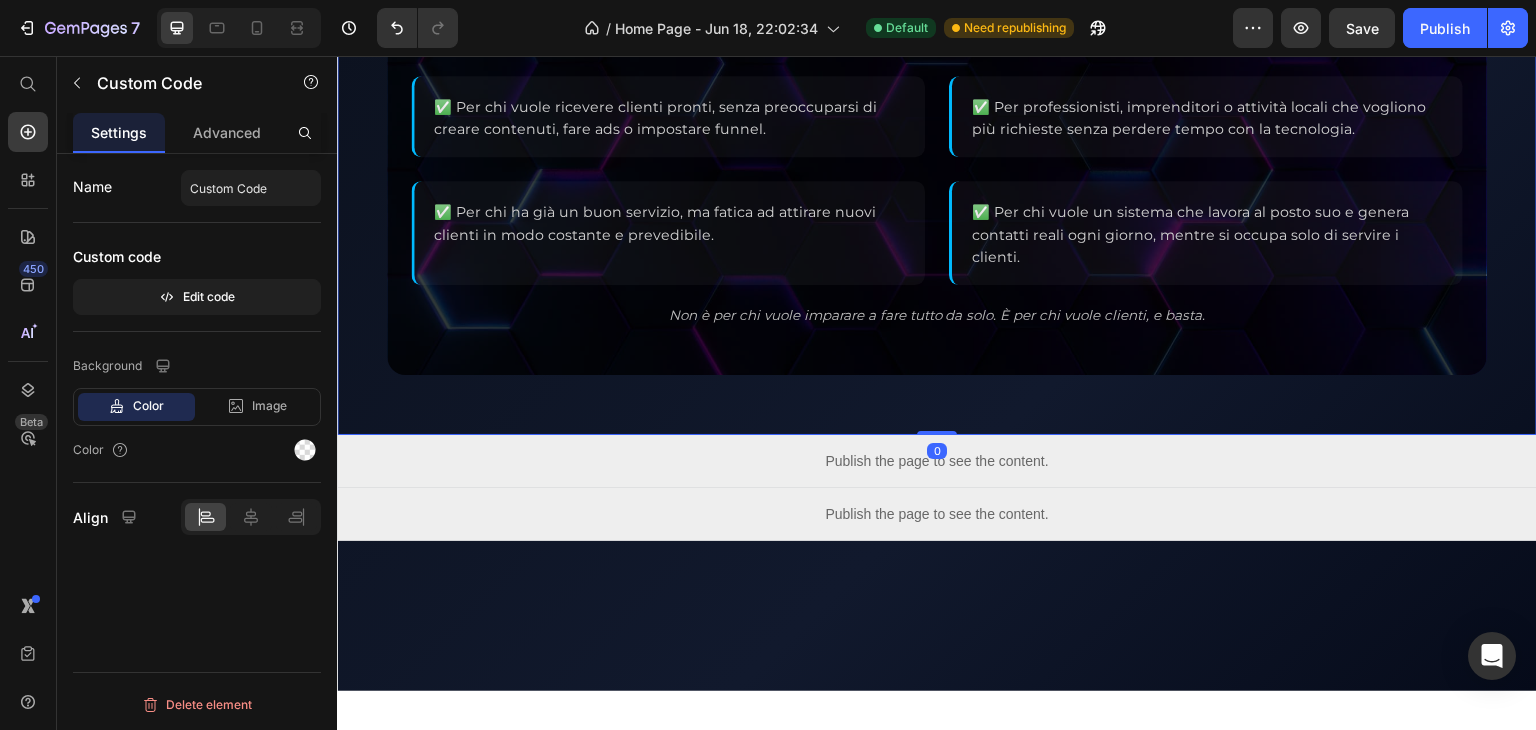 click on "PER CHI È QUESTO SERVIZIO
✅ Per chi vuole ricevere clienti pronti, senza preoccuparsi di creare contenuti, fare ads o impostare funnel.
✅ Per professionisti, imprenditori o attività locali che vogliono più richieste senza perdere tempo con la tecnologia.
✅ Per chi ha già un buon servizio, ma fatica ad attirare nuovi clienti in modo costante e prevedibile.
✅ Per chi vuole un sistema che lavora al posto suo e genera contatti reali ogni giorno, mentre si occupa solo di servire i clienti.
Non è per chi vuole imparare a fare tutto da solo. È per chi vuole clienti, e basta.
Custom Code   0" at bounding box center [937, 169] 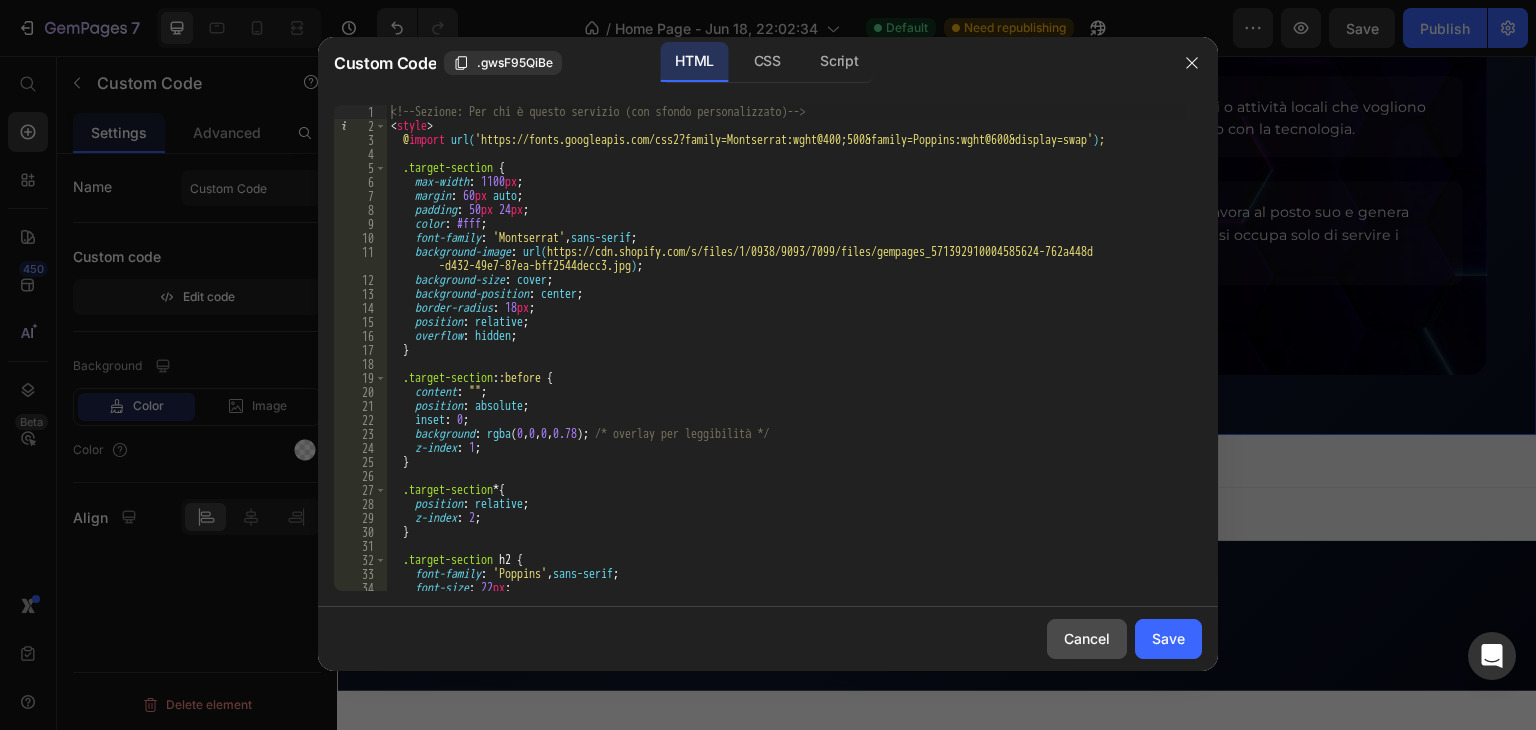 click on "Cancel" at bounding box center (1087, 638) 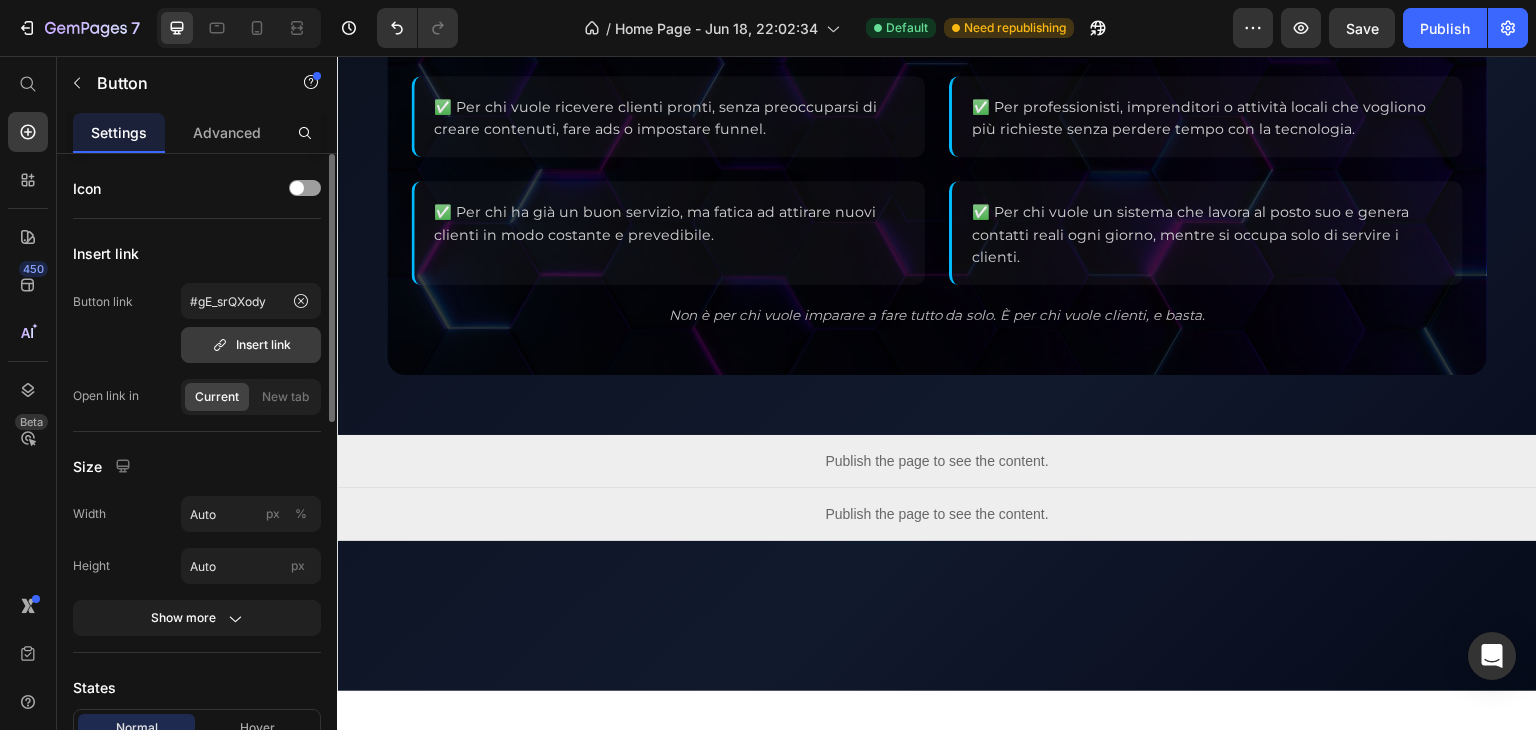 click on "Insert link" at bounding box center [251, 345] 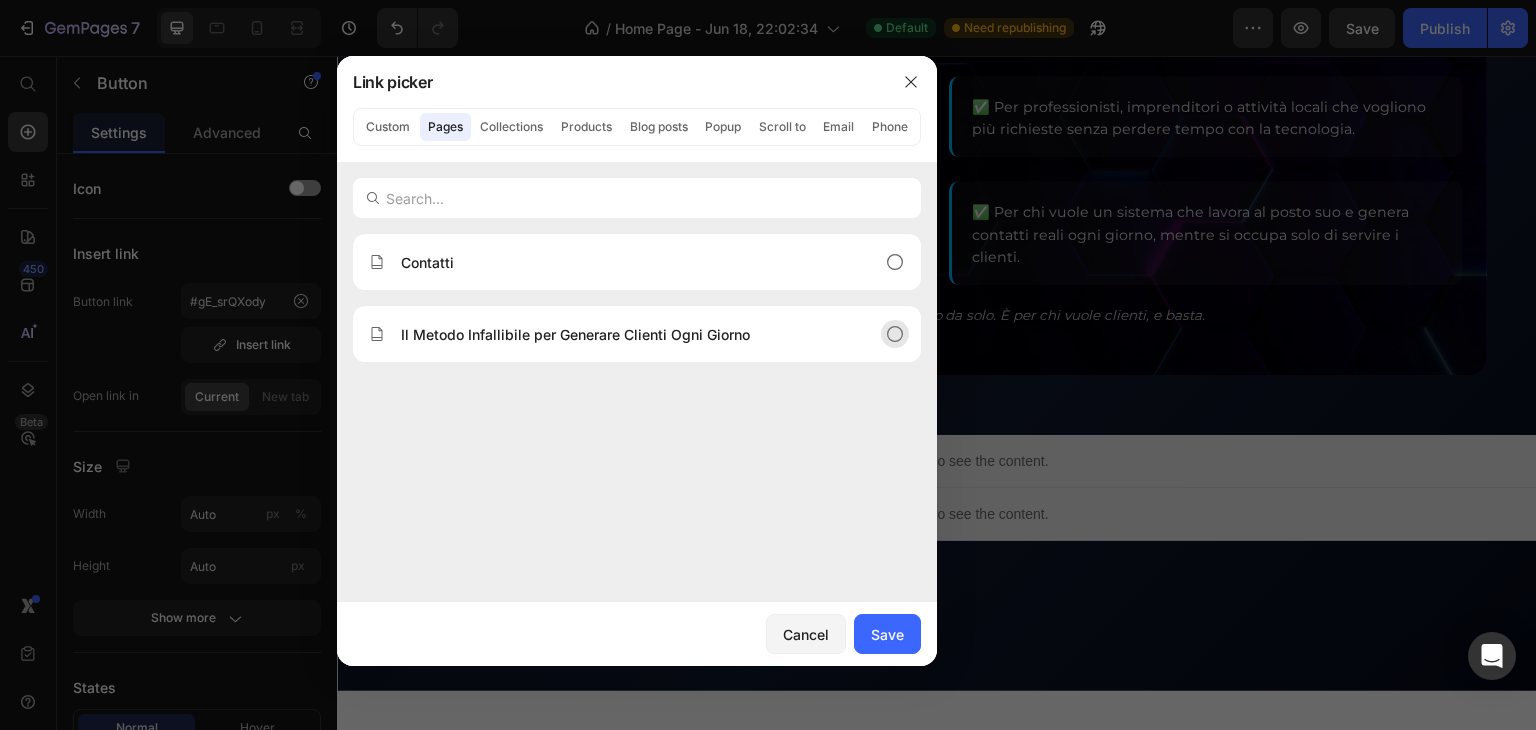 click on "Il Metodo Infallibile per Generare Clienti Ogni Giorno" at bounding box center (575, 334) 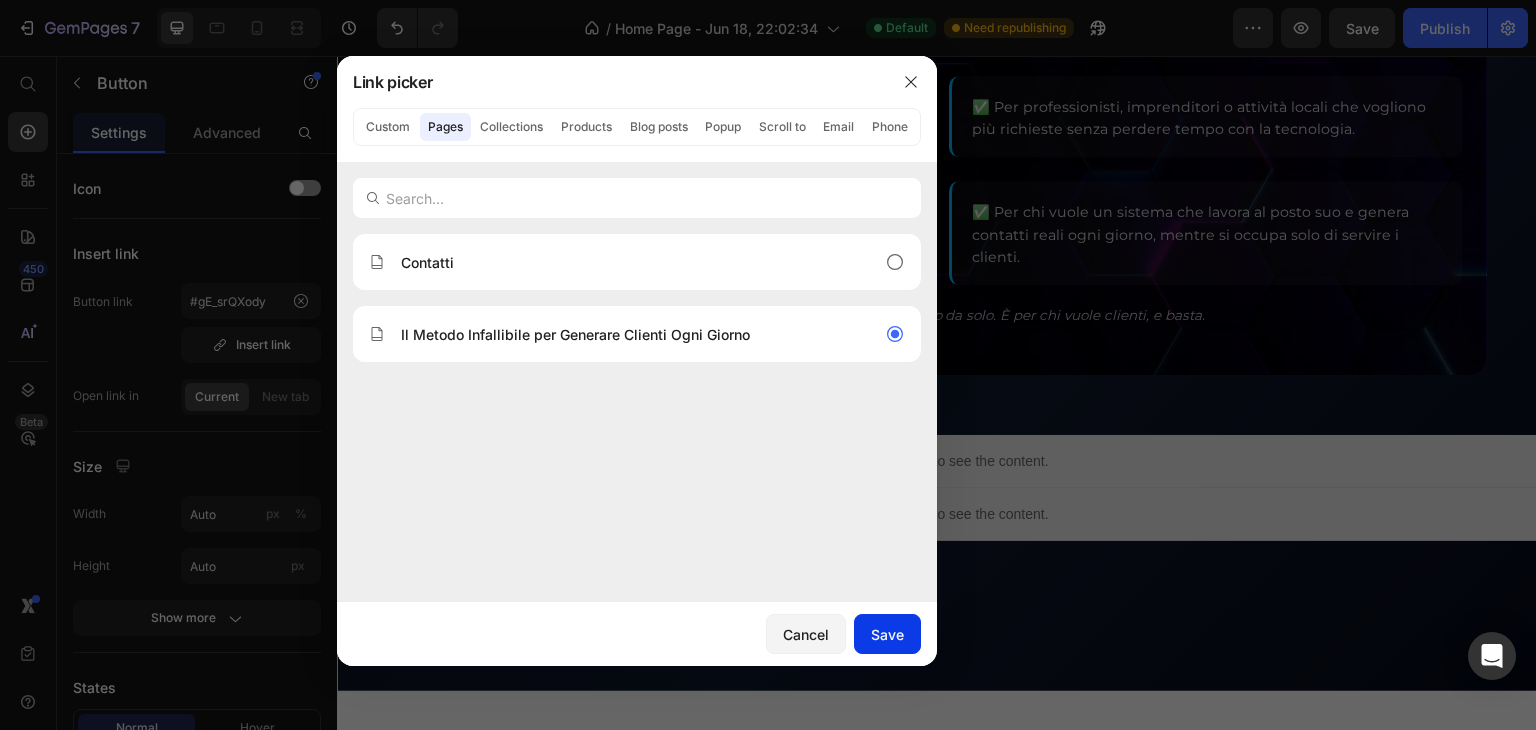 click on "Save" at bounding box center (887, 634) 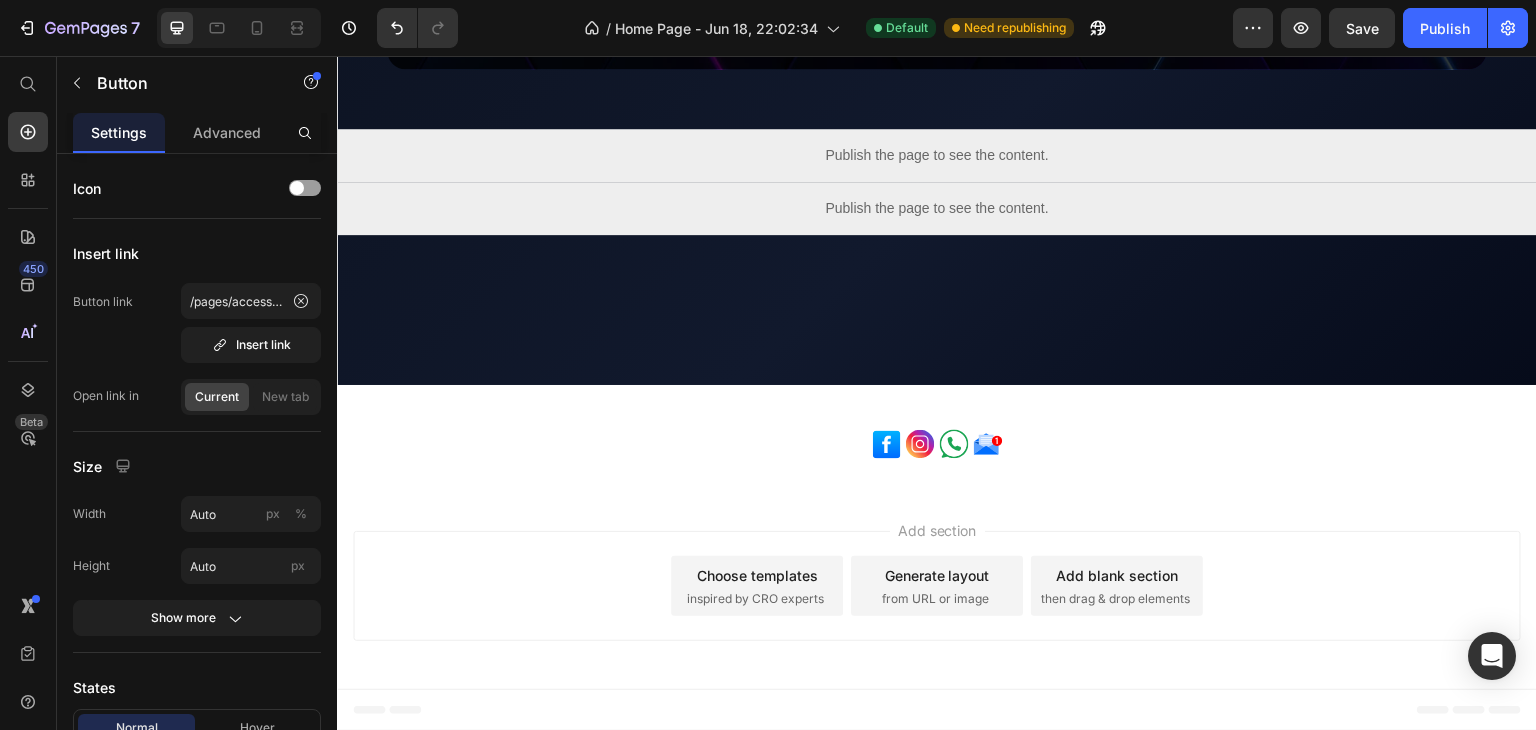 scroll, scrollTop: 2891, scrollLeft: 0, axis: vertical 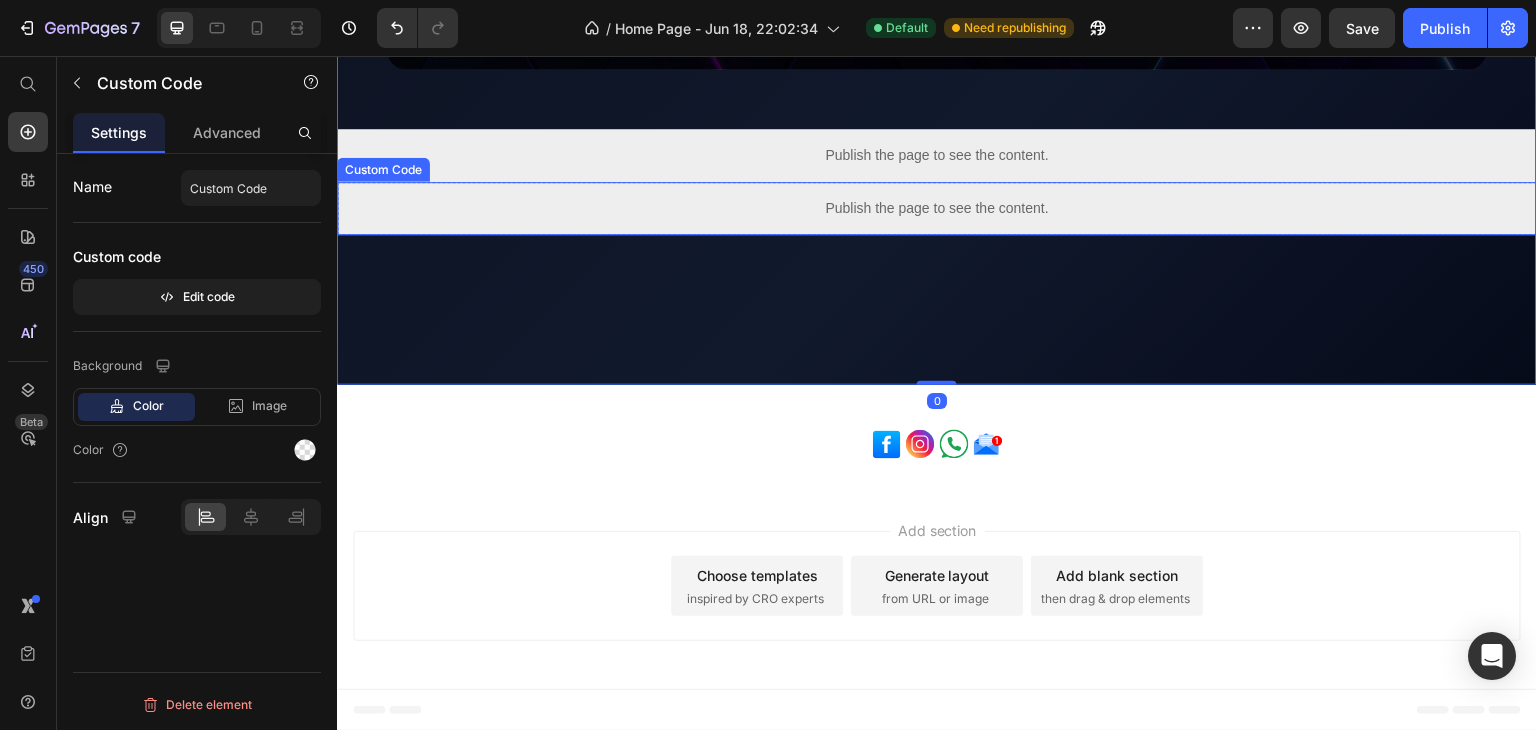 click on "Publish the page to see the content." at bounding box center [937, 208] 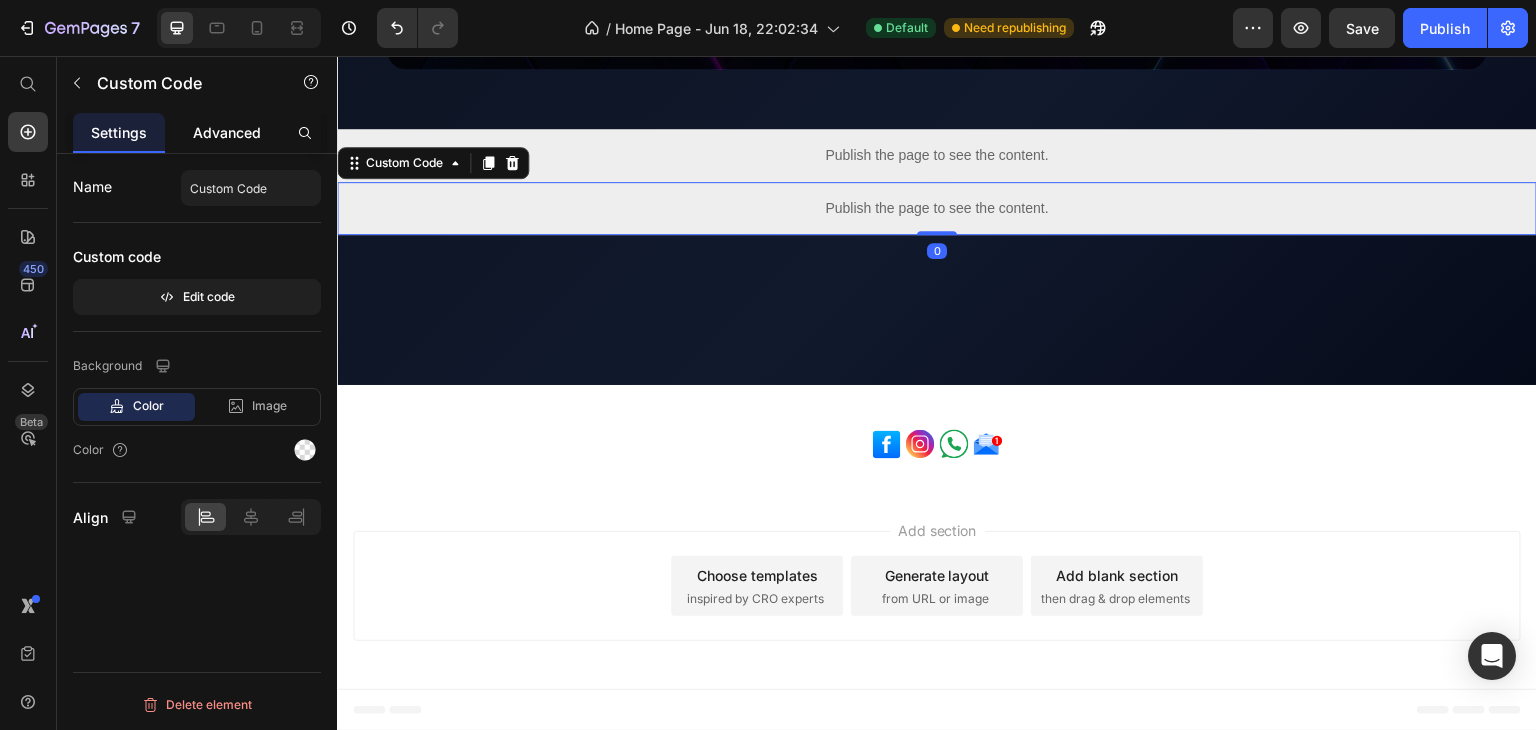 click on "Advanced" at bounding box center (227, 132) 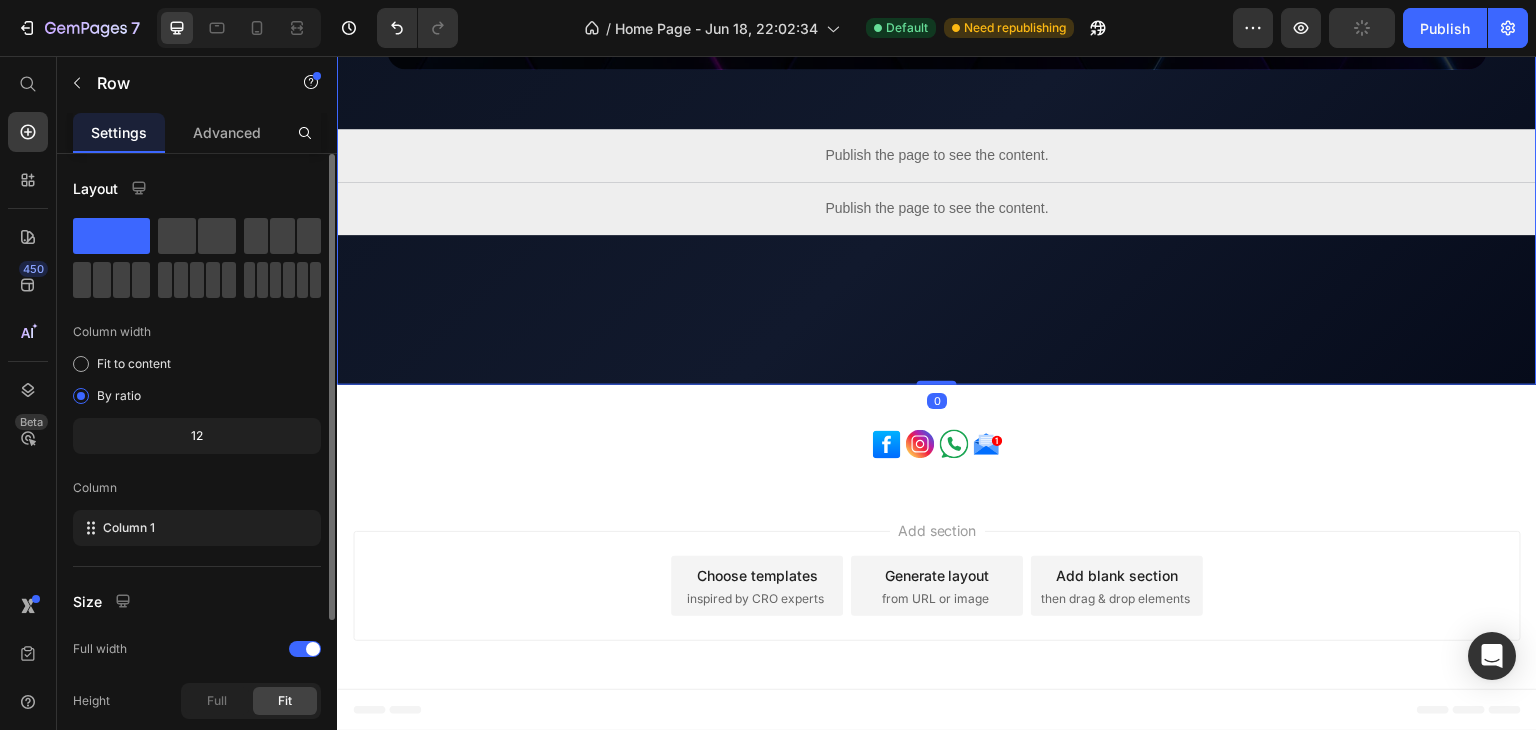 click on "Layout Column width Fit to content By ratio 12 Column Column 1 Size Full width Height Full Fit Background Color Image Video  Color   Delete element" at bounding box center (197, 584) 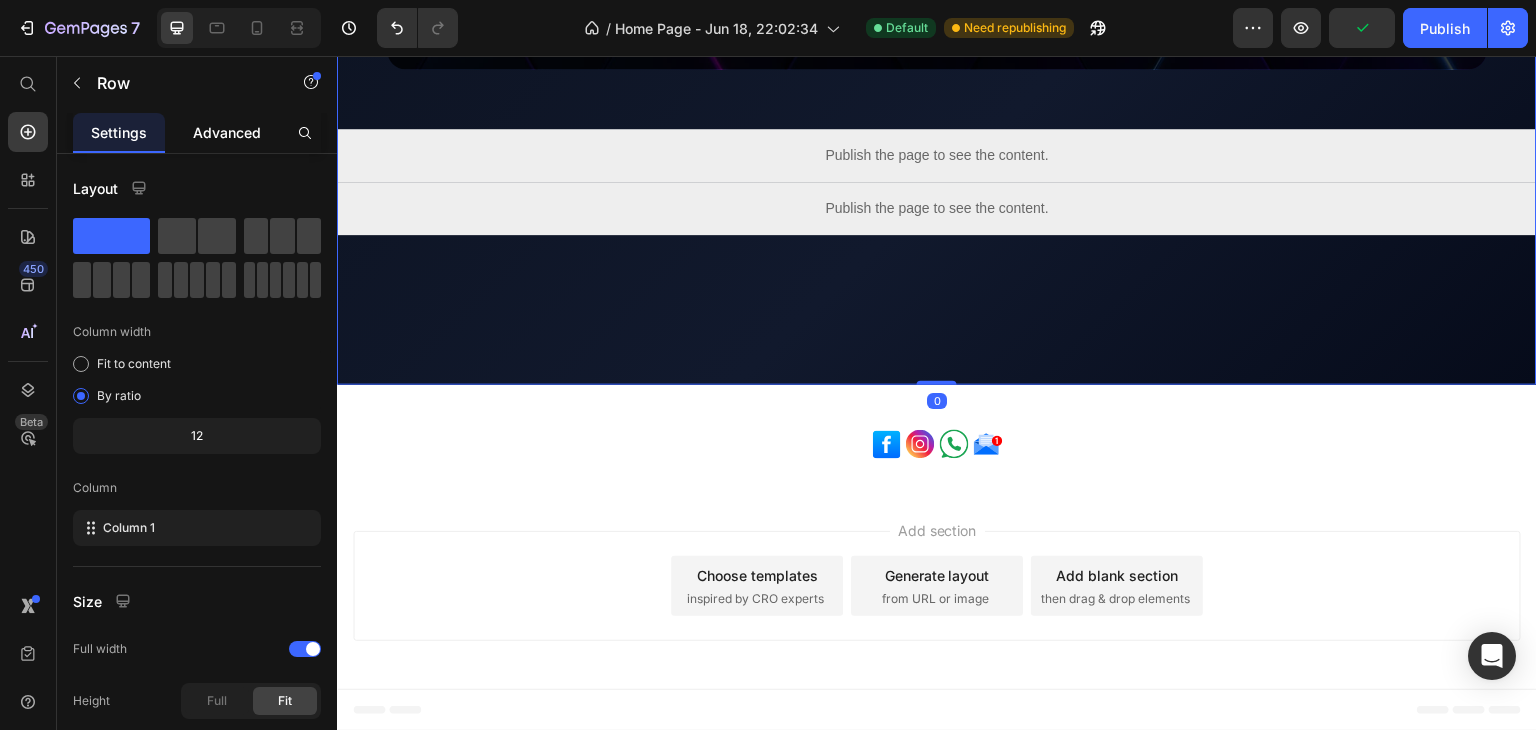click on "Advanced" 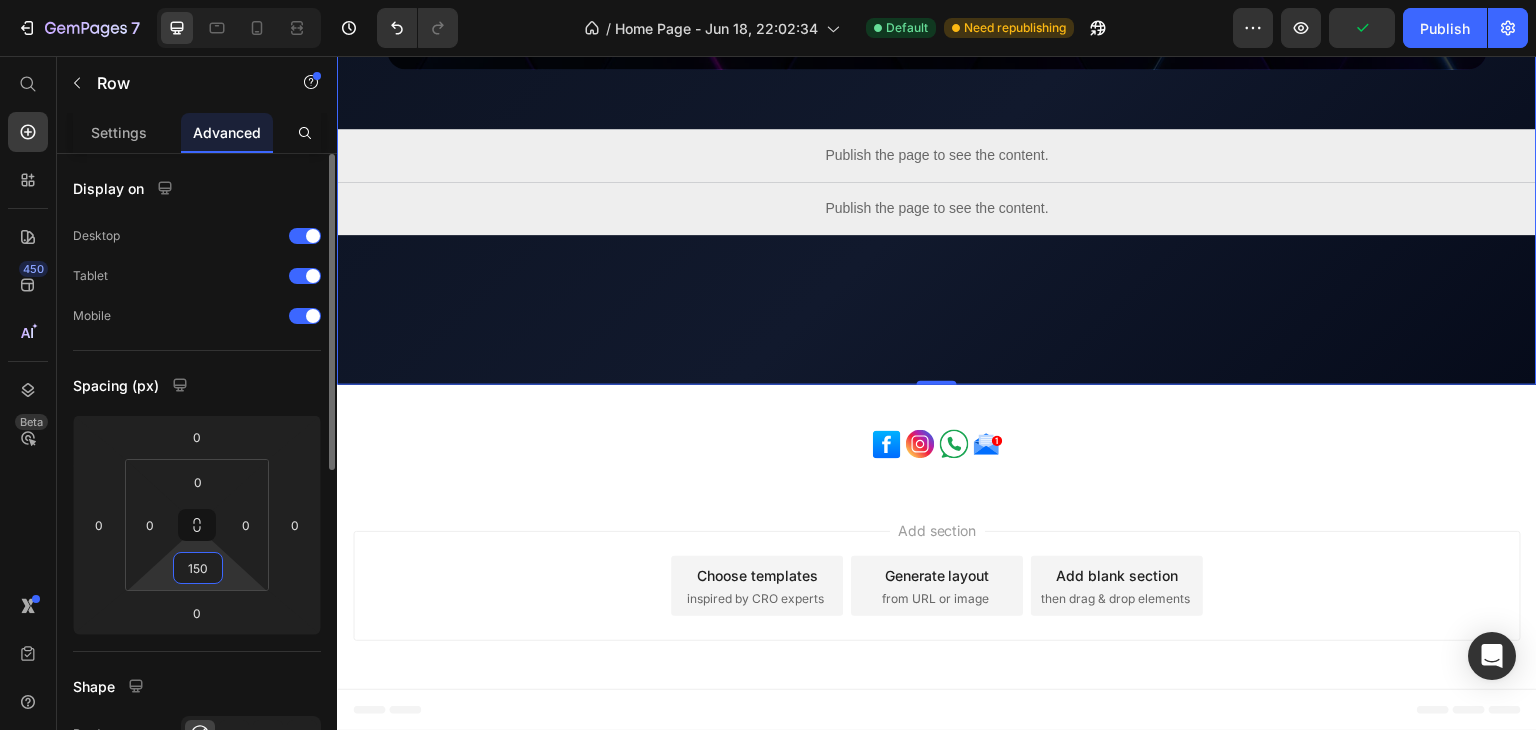 click on "7  Version history  /  Home Page - Jun 18, 22:02:34 Default Need republishing Preview  Publish  450 Beta Start with Sections Elements Hero Section Product Detail Brands Trusted Badges Guarantee Product Breakdown How to use Testimonials Compare Bundle FAQs Social Proof Brand Story Product List Collection Blog List Contact Sticky Add to Cart Custom Footer Browse Library 450 Layout
Row
Row
Row
Row Text
Heading
Text Block Button
Button
Button
Sticky Back to top Media" at bounding box center [768, 0] 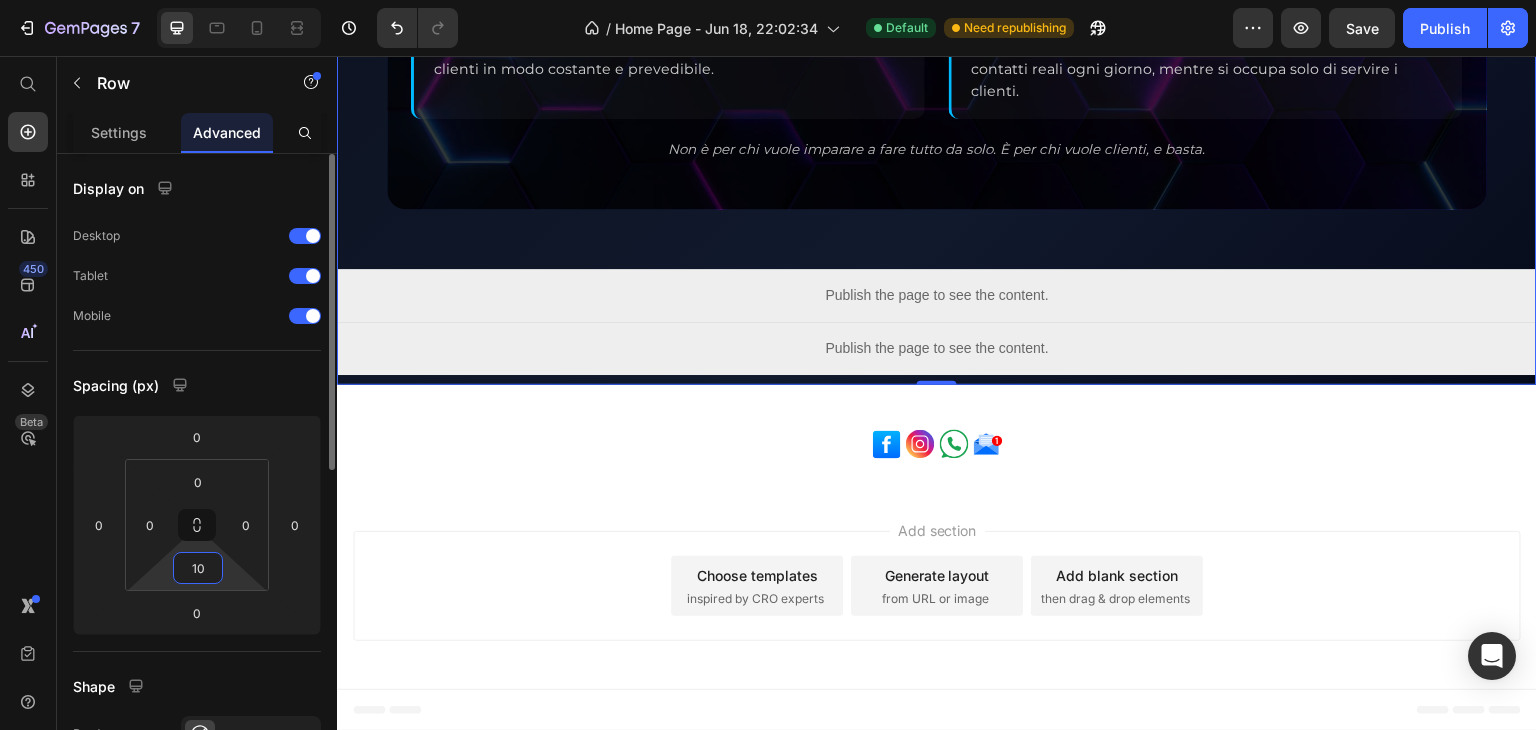 type on "1" 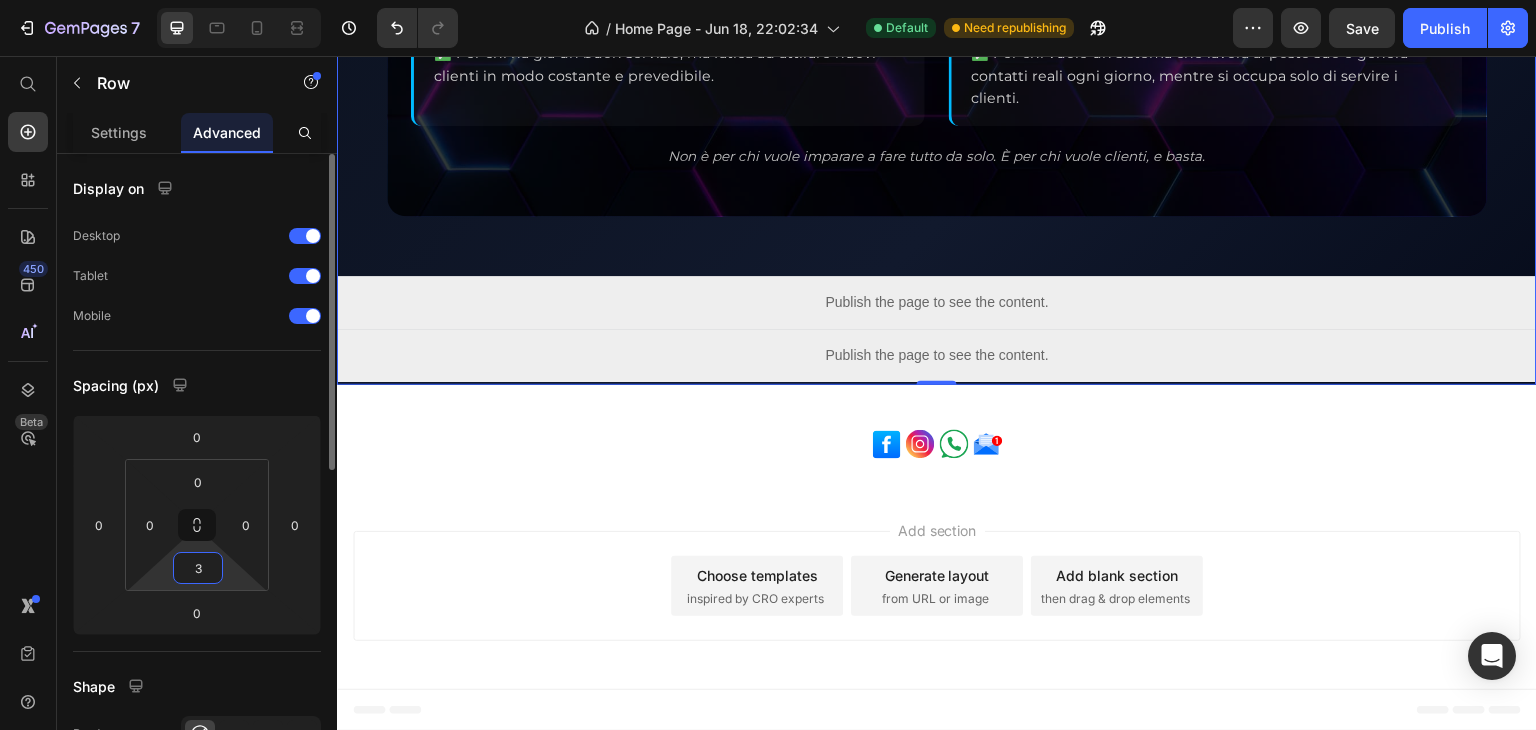scroll, scrollTop: 2891, scrollLeft: 0, axis: vertical 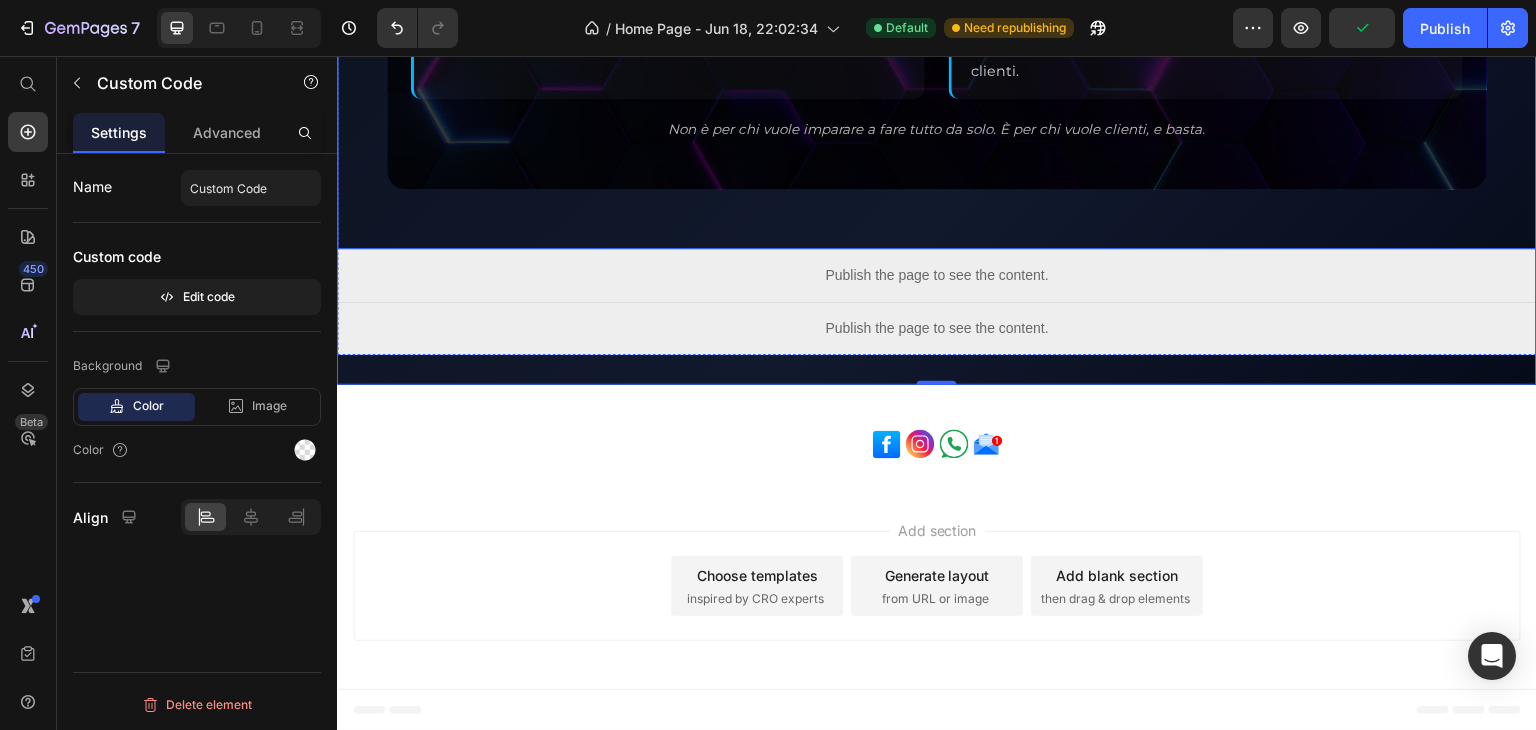 click on "PER CHI È QUESTO SERVIZIO
✅ Per chi vuole ricevere clienti pronti, senza preoccuparsi di creare contenuti, fare ads o impostare funnel.
✅ Per professionisti, imprenditori o attività locali che vogliono più richieste senza perdere tempo con la tecnologia.
✅ Per chi ha già un buon servizio, ma fatica ad attirare nuovi clienti in modo costante e prevedibile.
✅ Per chi vuole un sistema che lavora al posto suo e genera contatti reali ogni giorno, mentre si occupa solo di servire i clienti.
Non è per chi vuole imparare a fare tutto da solo. È per chi vuole clienti, e basta.
Custom Code" at bounding box center (937, -17) 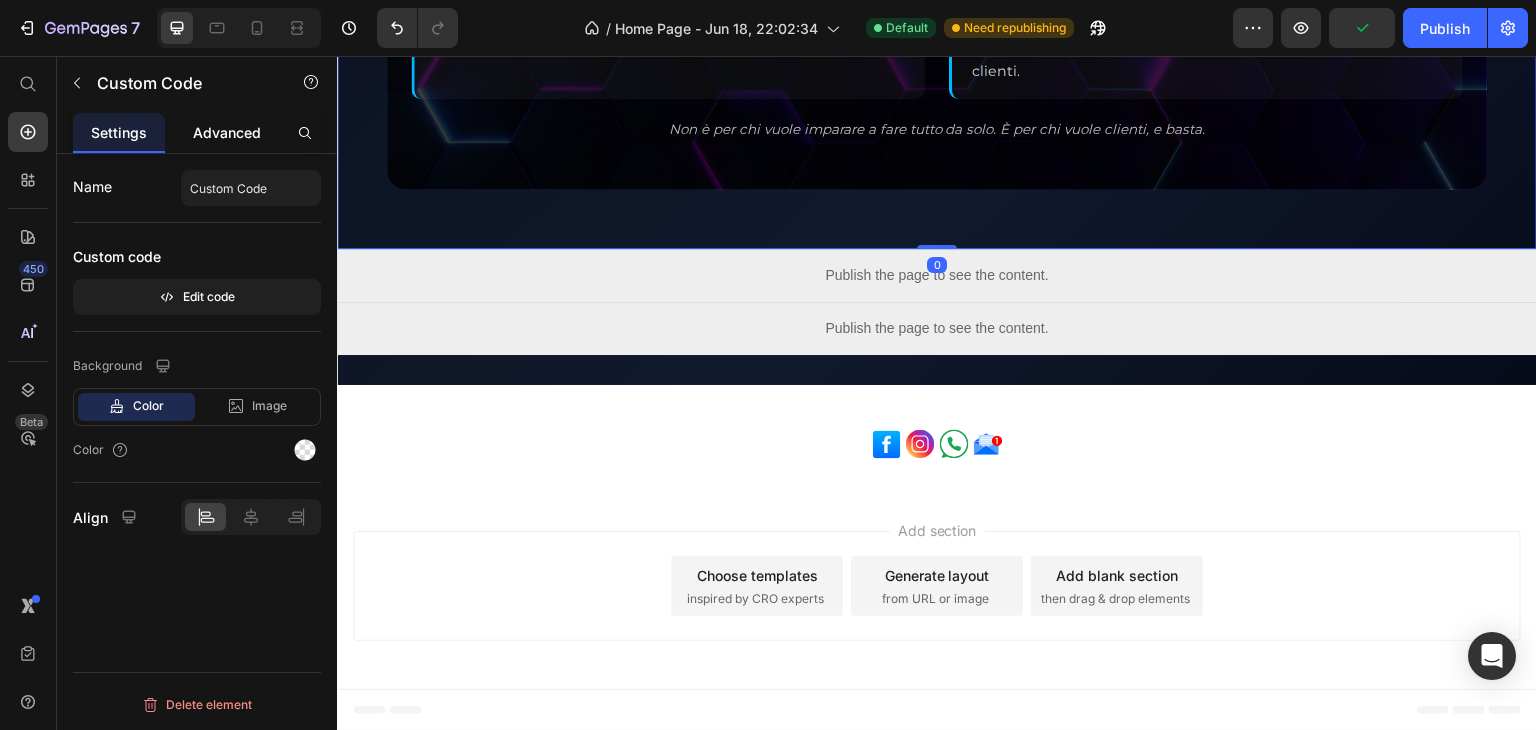 click on "Advanced" at bounding box center (227, 132) 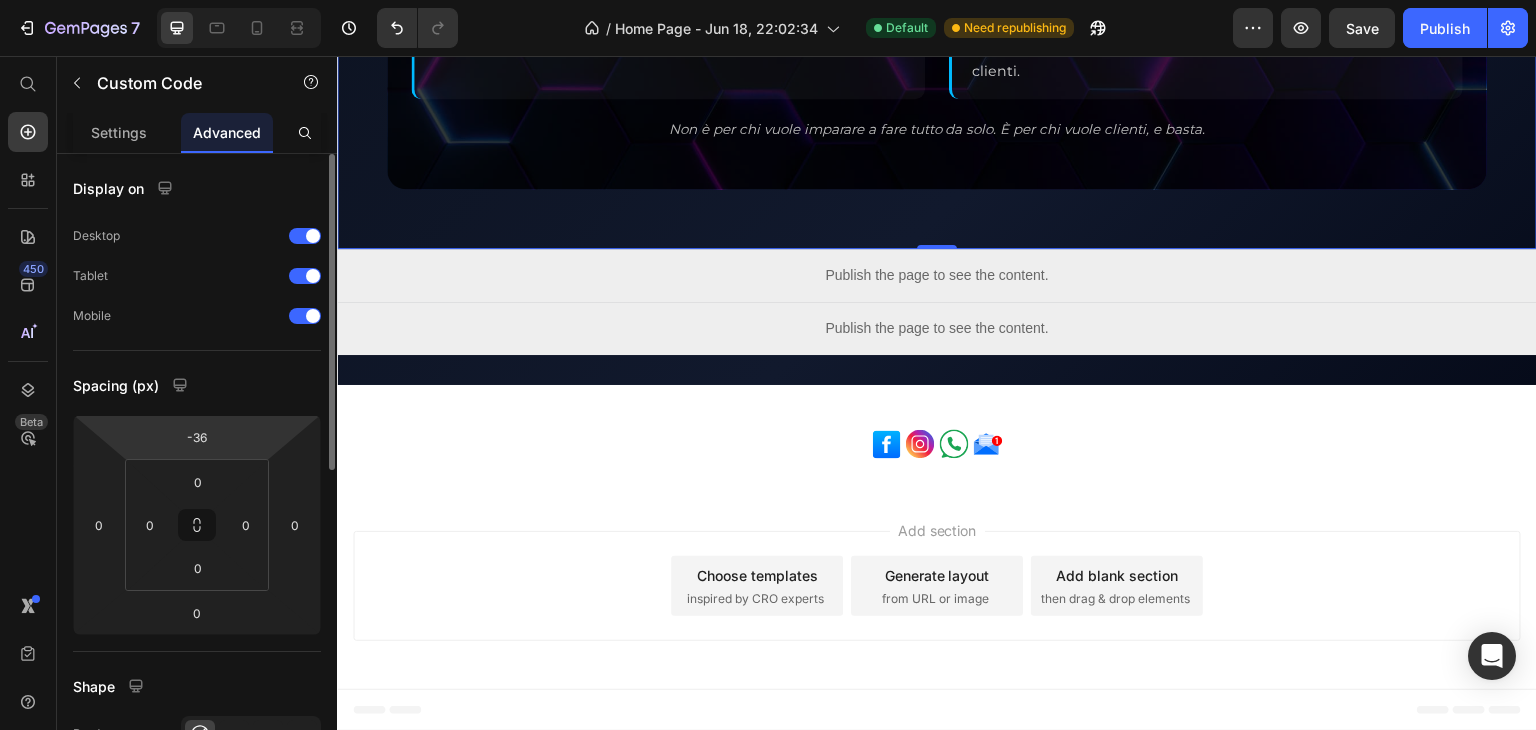 scroll, scrollTop: 2564, scrollLeft: 0, axis: vertical 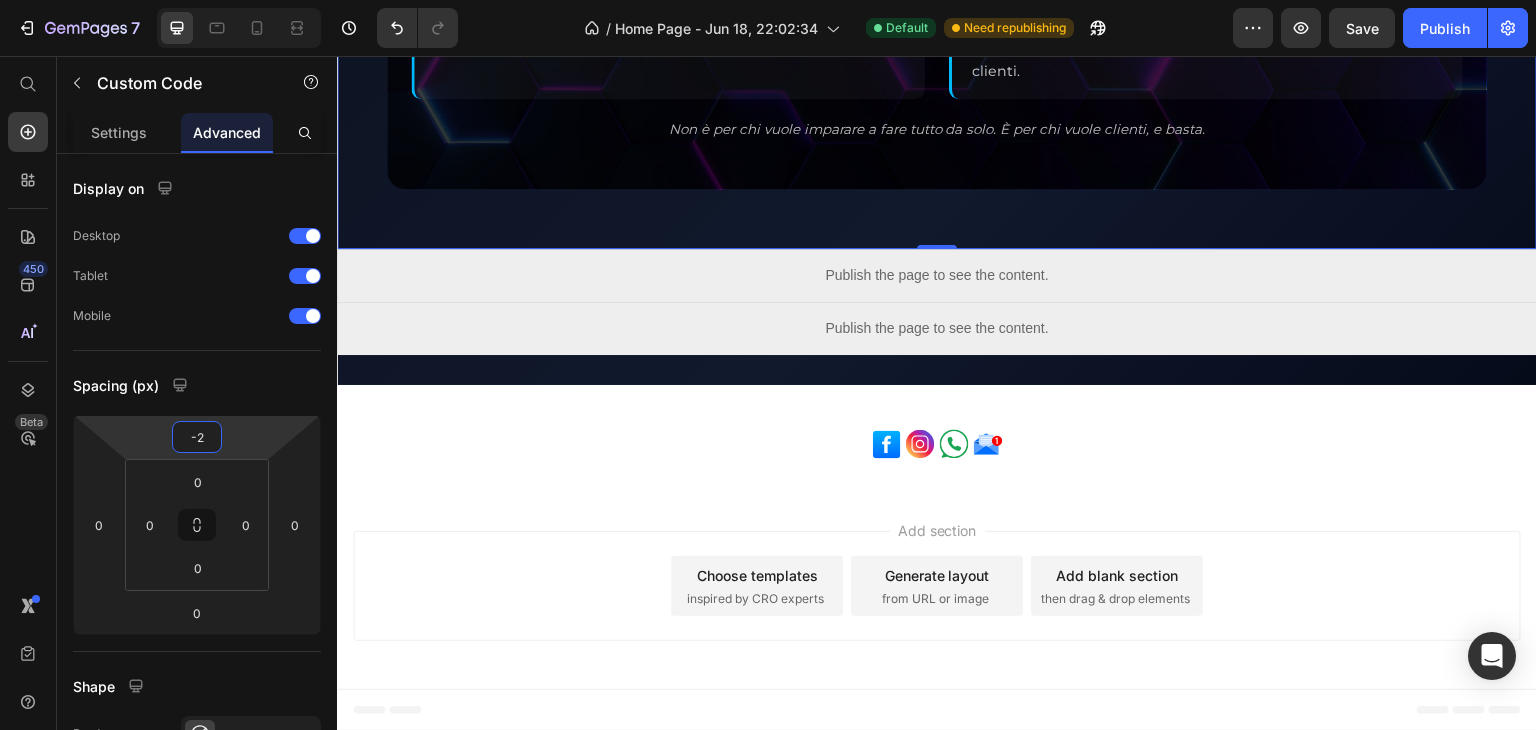 type on "0" 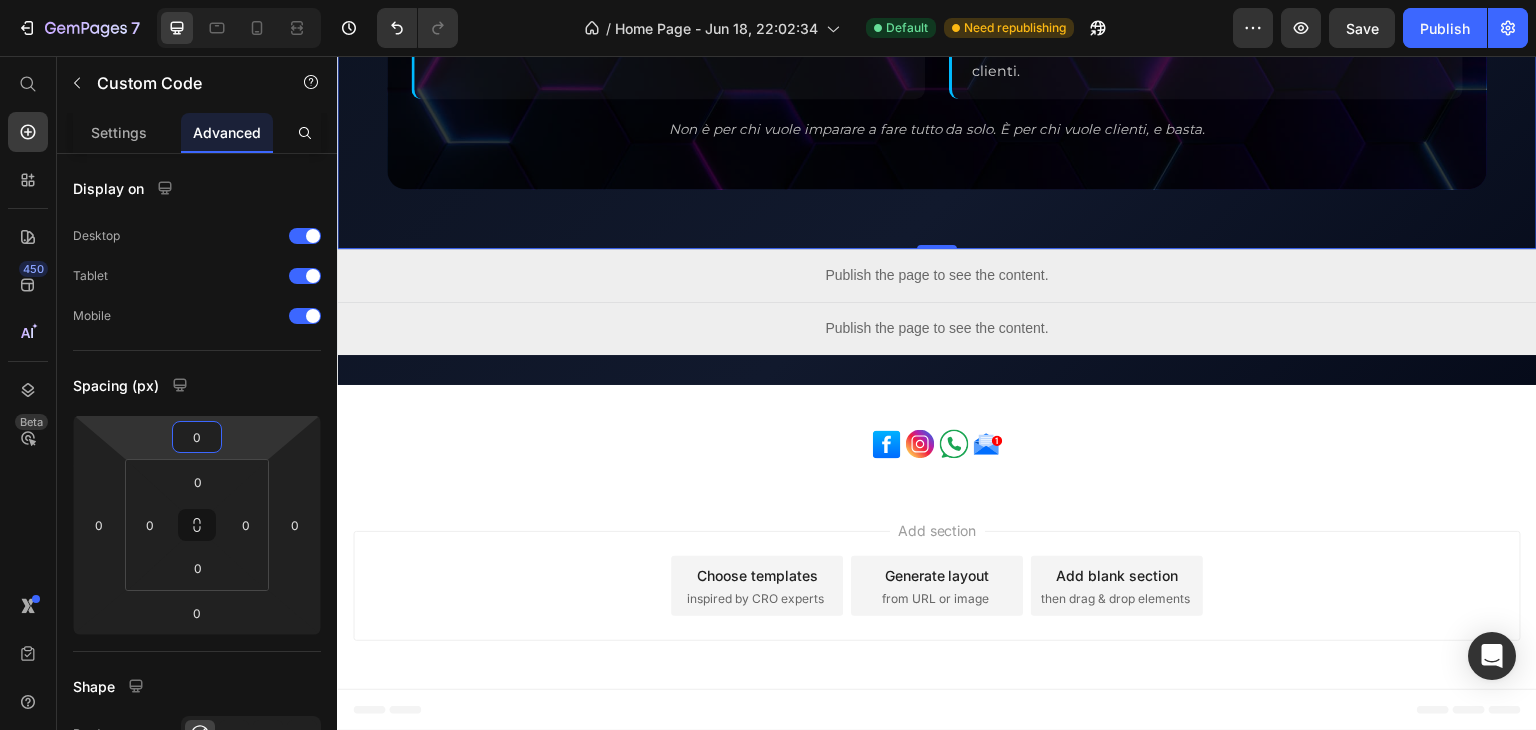 drag, startPoint x: 266, startPoint y: 435, endPoint x: 270, endPoint y: 417, distance: 18.439089 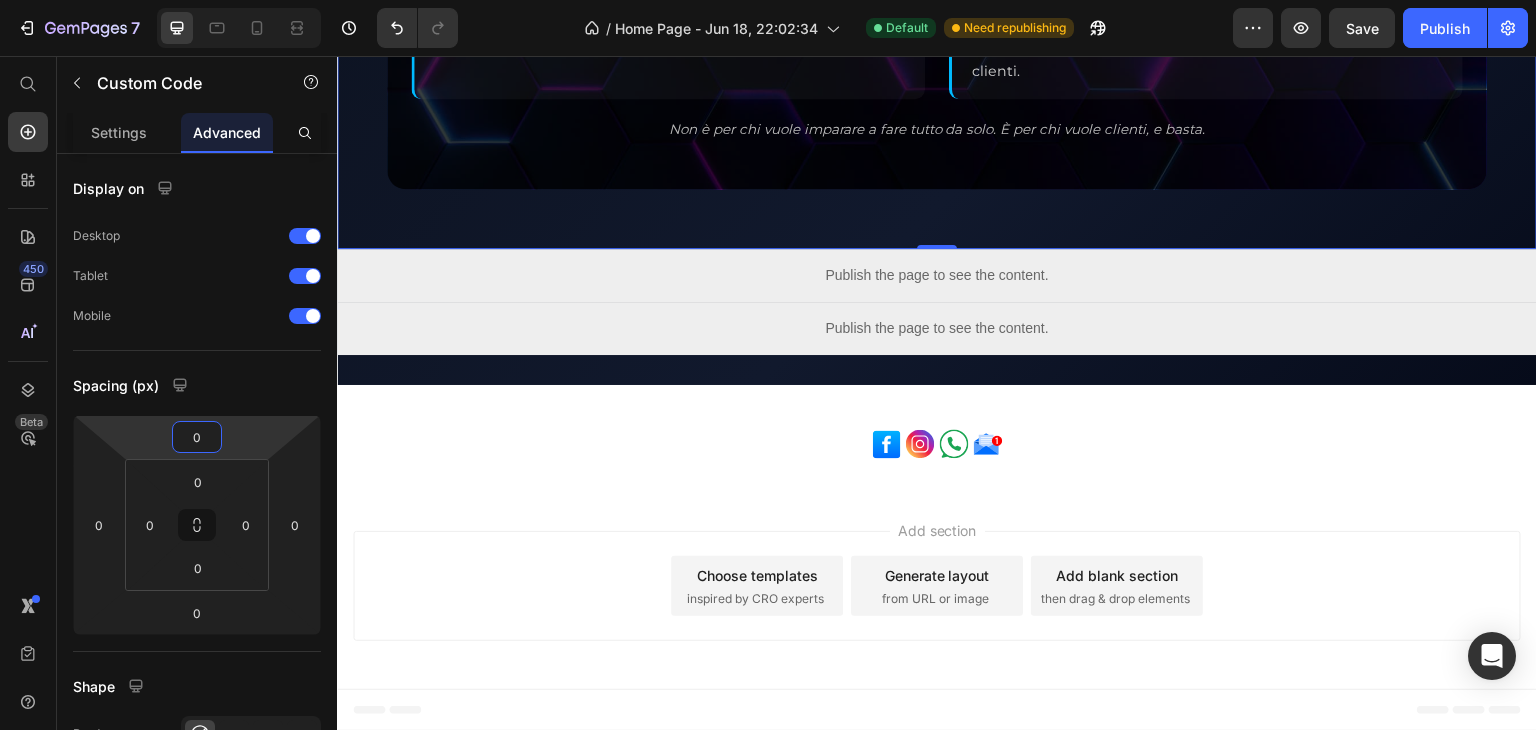 scroll, scrollTop: 2771, scrollLeft: 0, axis: vertical 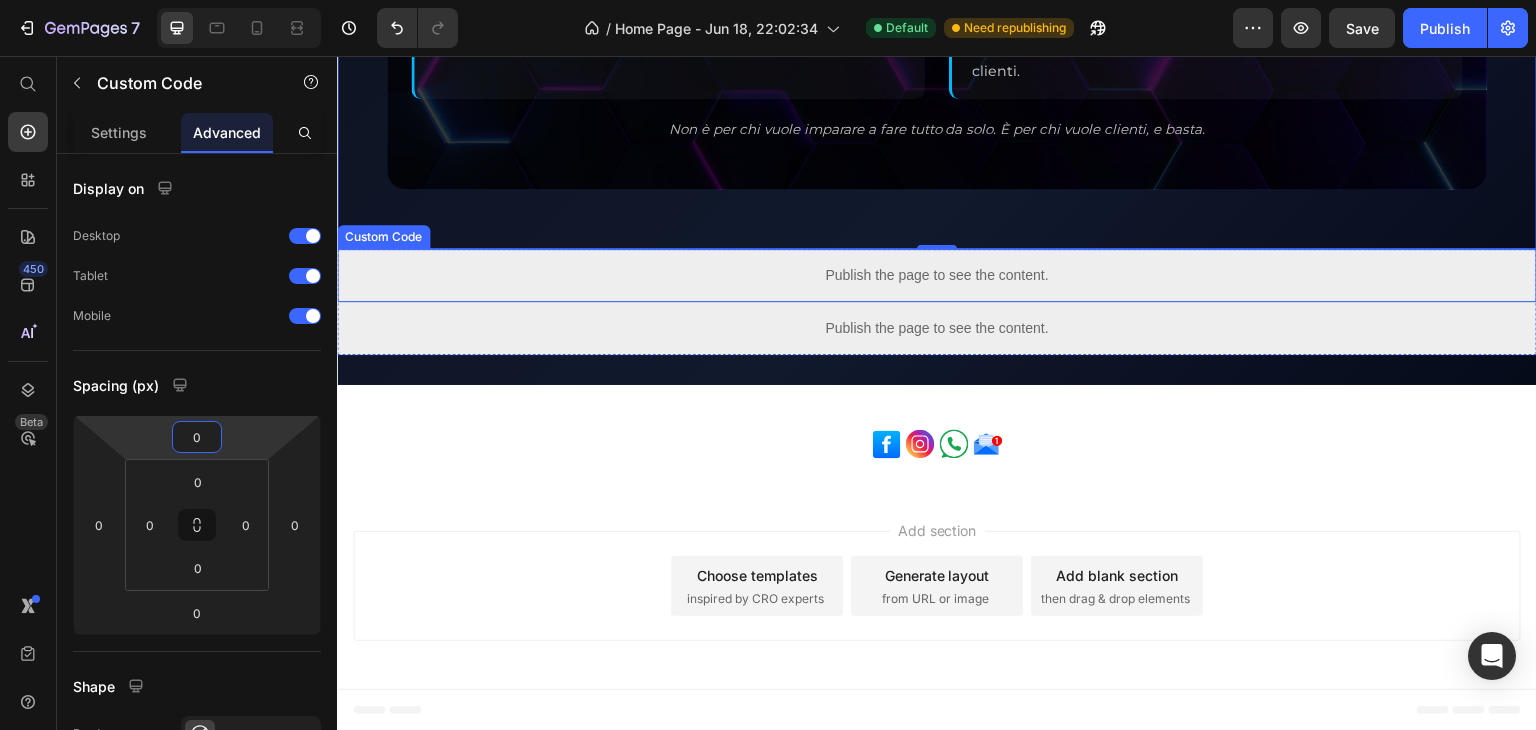 click on "Publish the page to see the content." at bounding box center [937, 275] 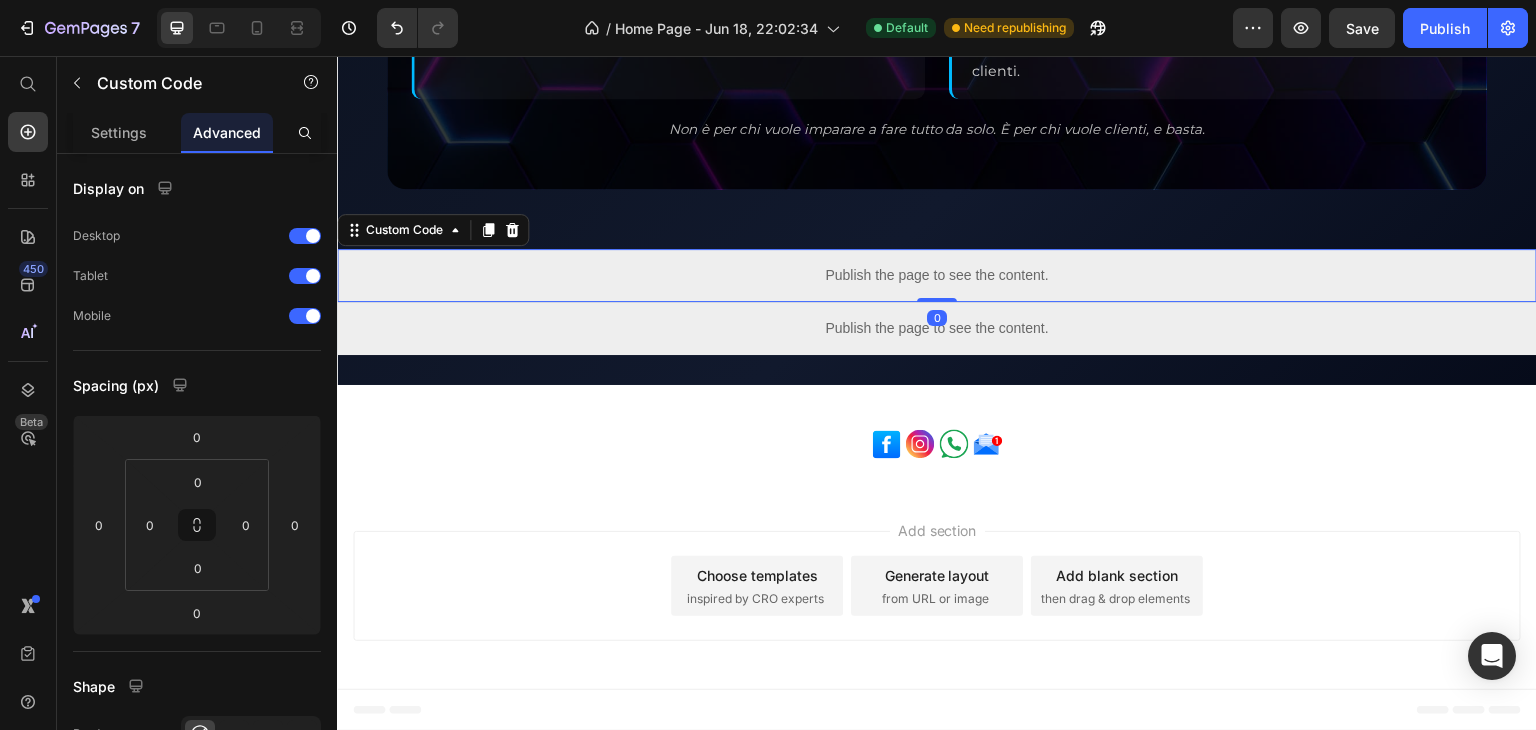click on "Custom Code" at bounding box center [433, 230] 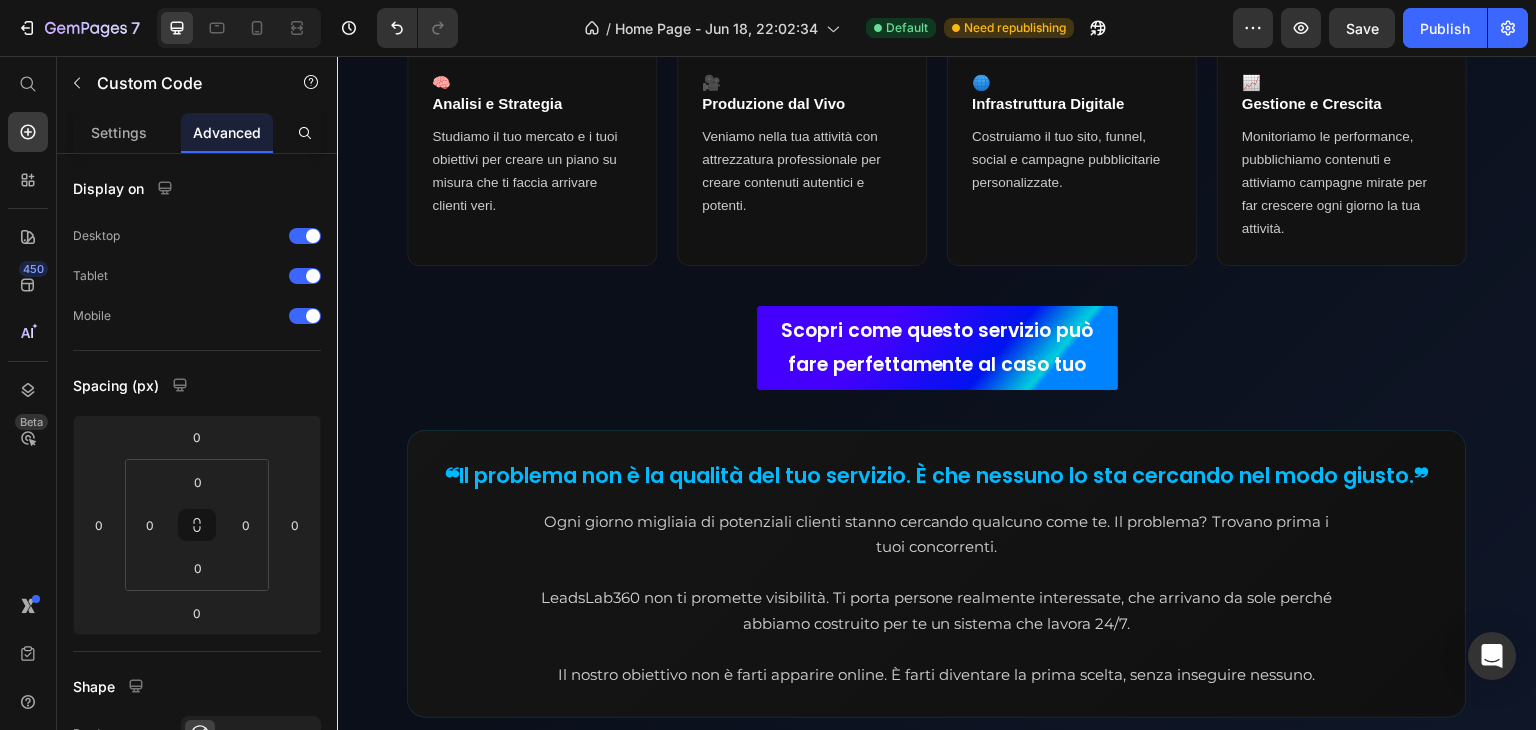 scroll, scrollTop: 916, scrollLeft: 0, axis: vertical 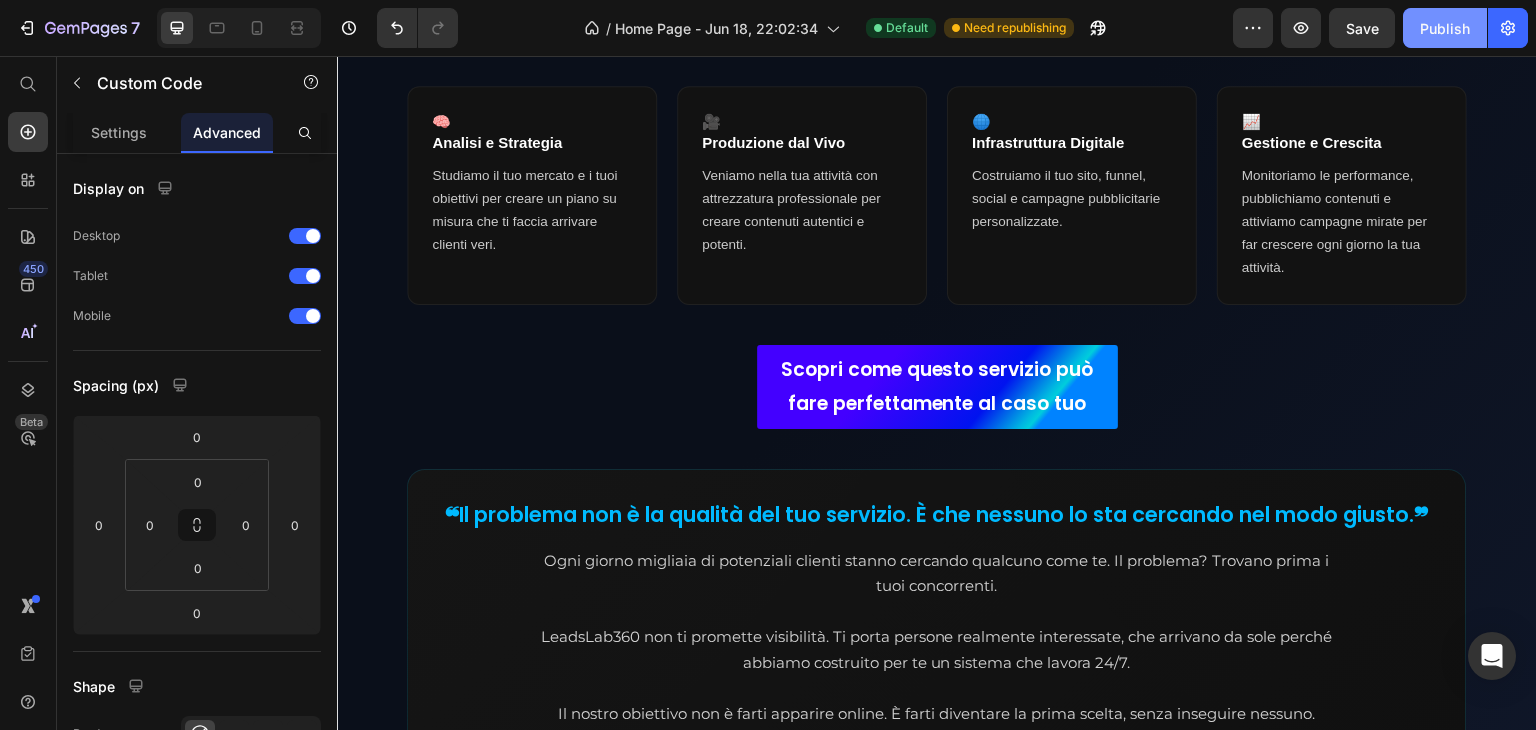 click on "Publish" 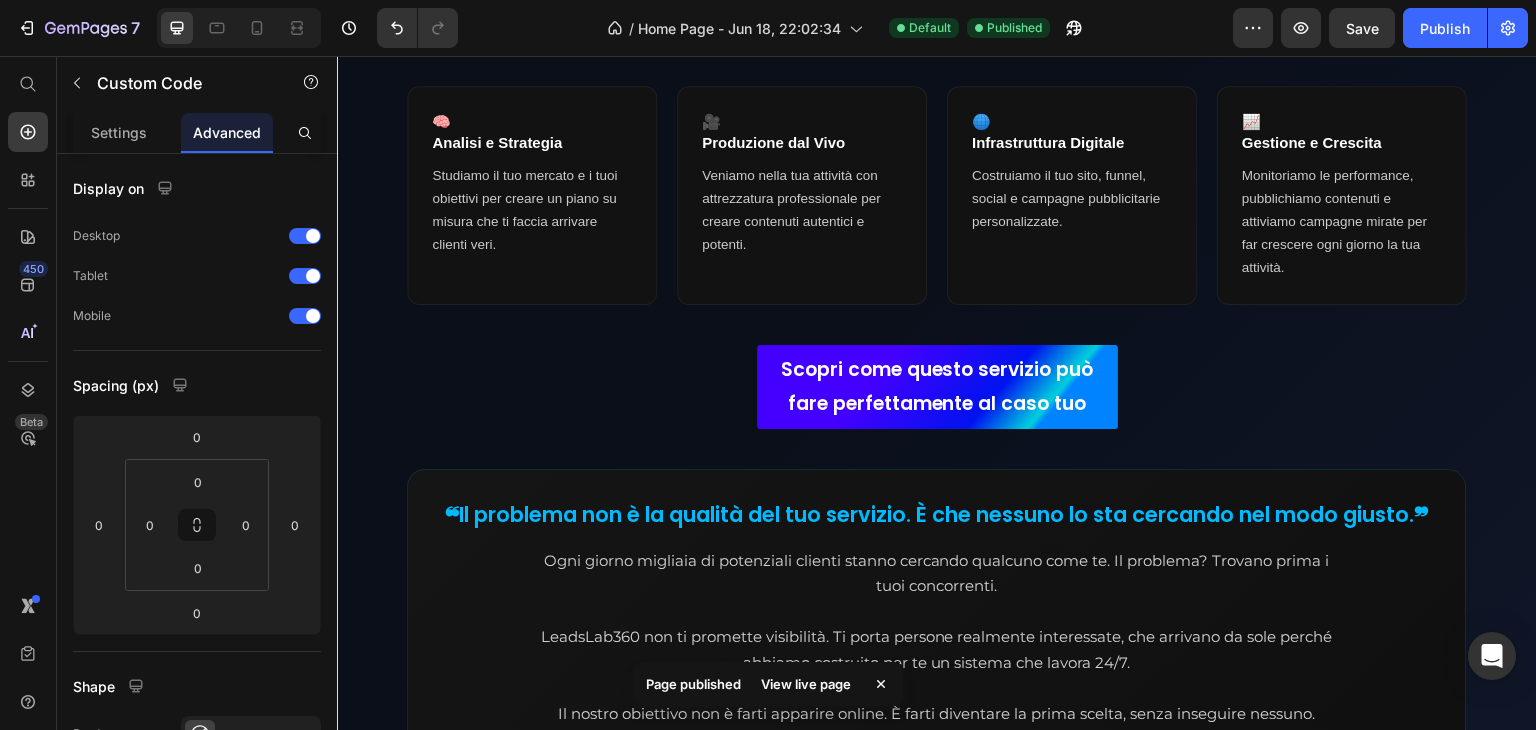 click on "View live page" at bounding box center (806, 684) 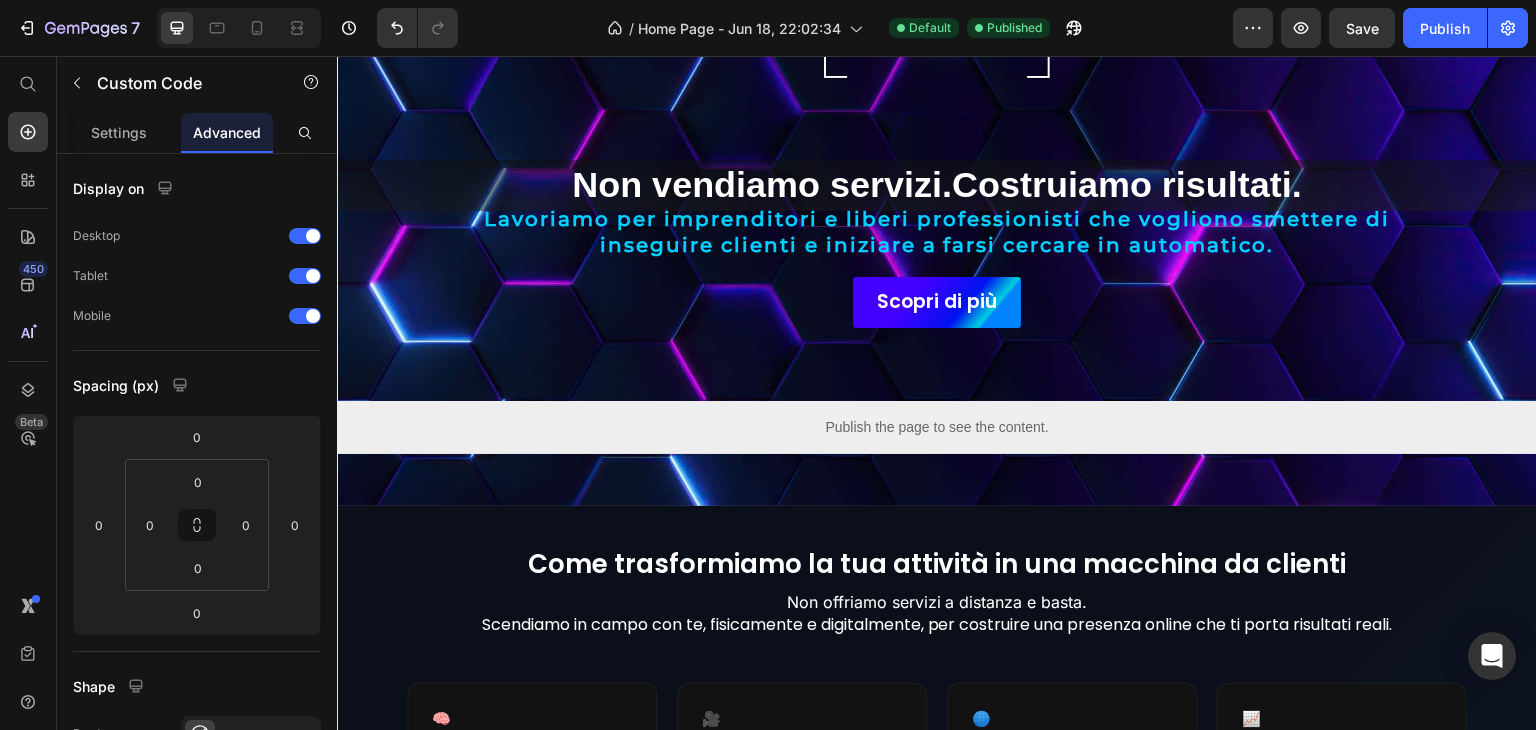 scroll, scrollTop: 326, scrollLeft: 0, axis: vertical 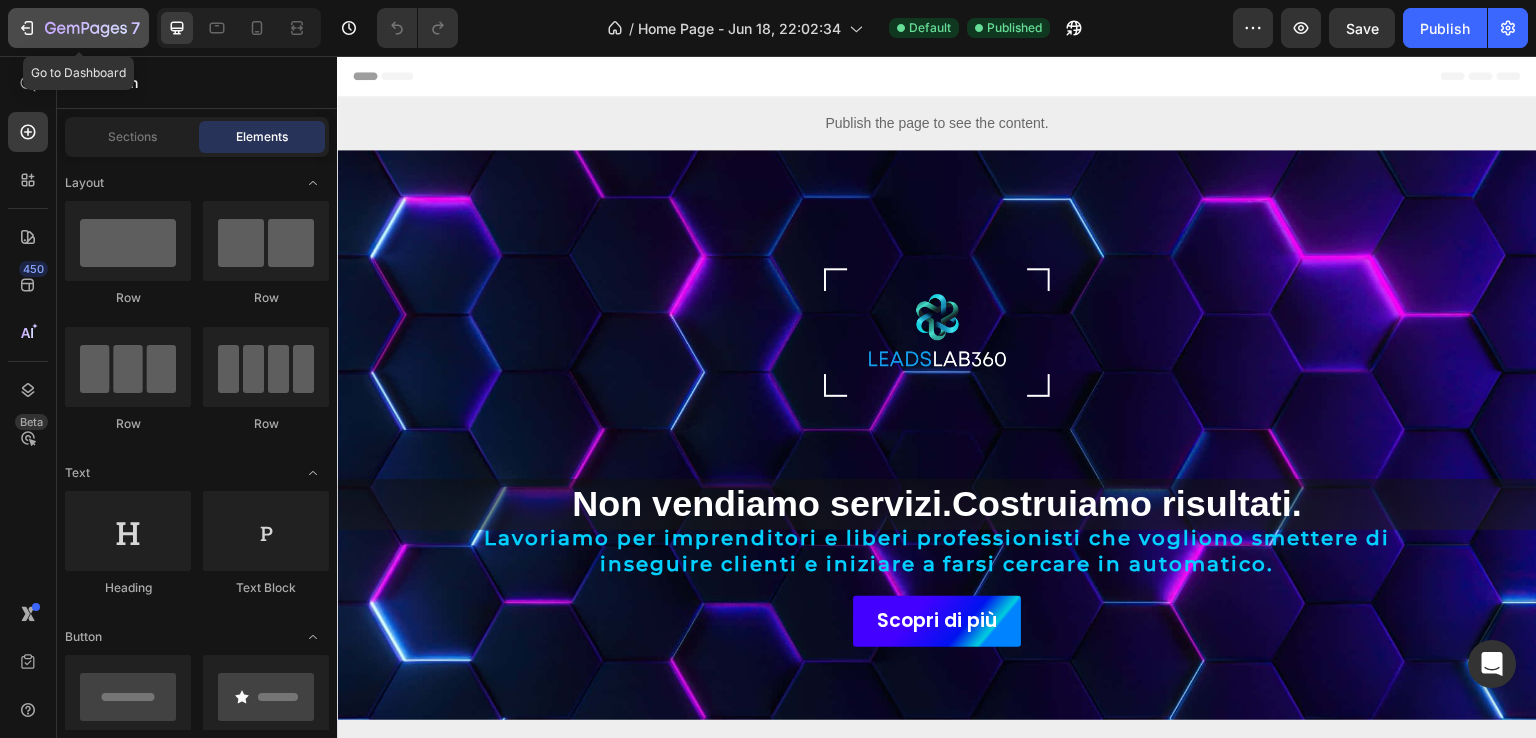 click 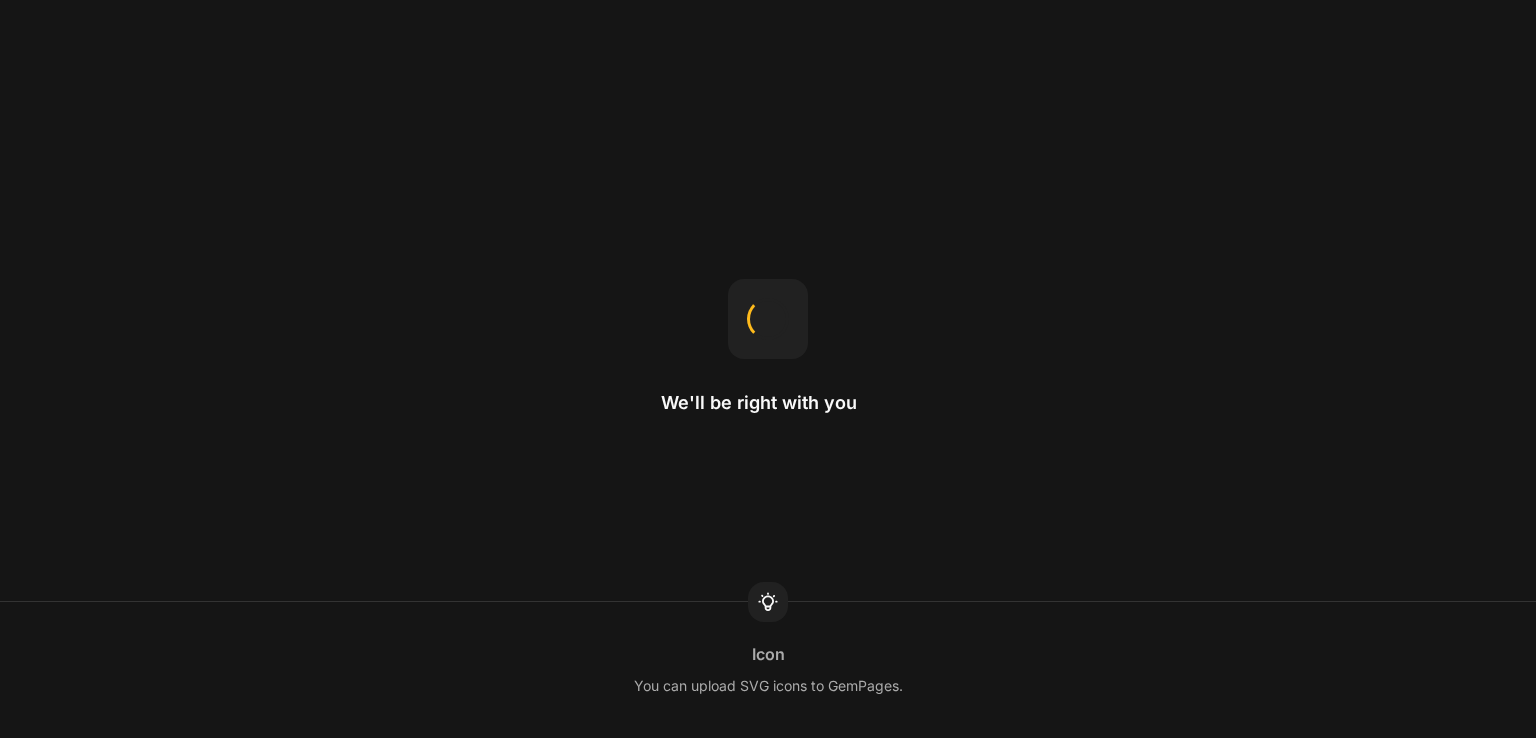 scroll, scrollTop: 0, scrollLeft: 0, axis: both 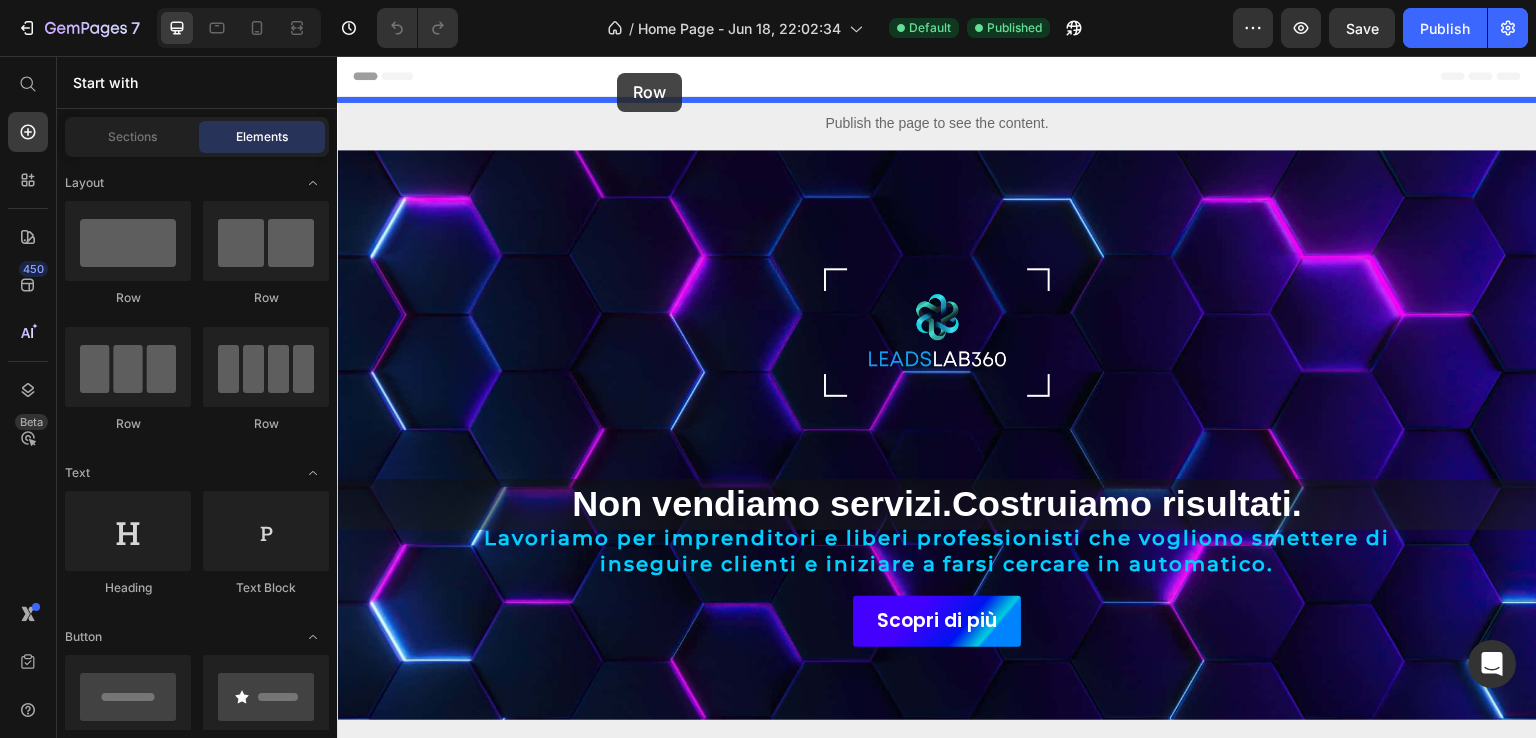 drag, startPoint x: 456, startPoint y: 354, endPoint x: 617, endPoint y: 73, distance: 323.85492 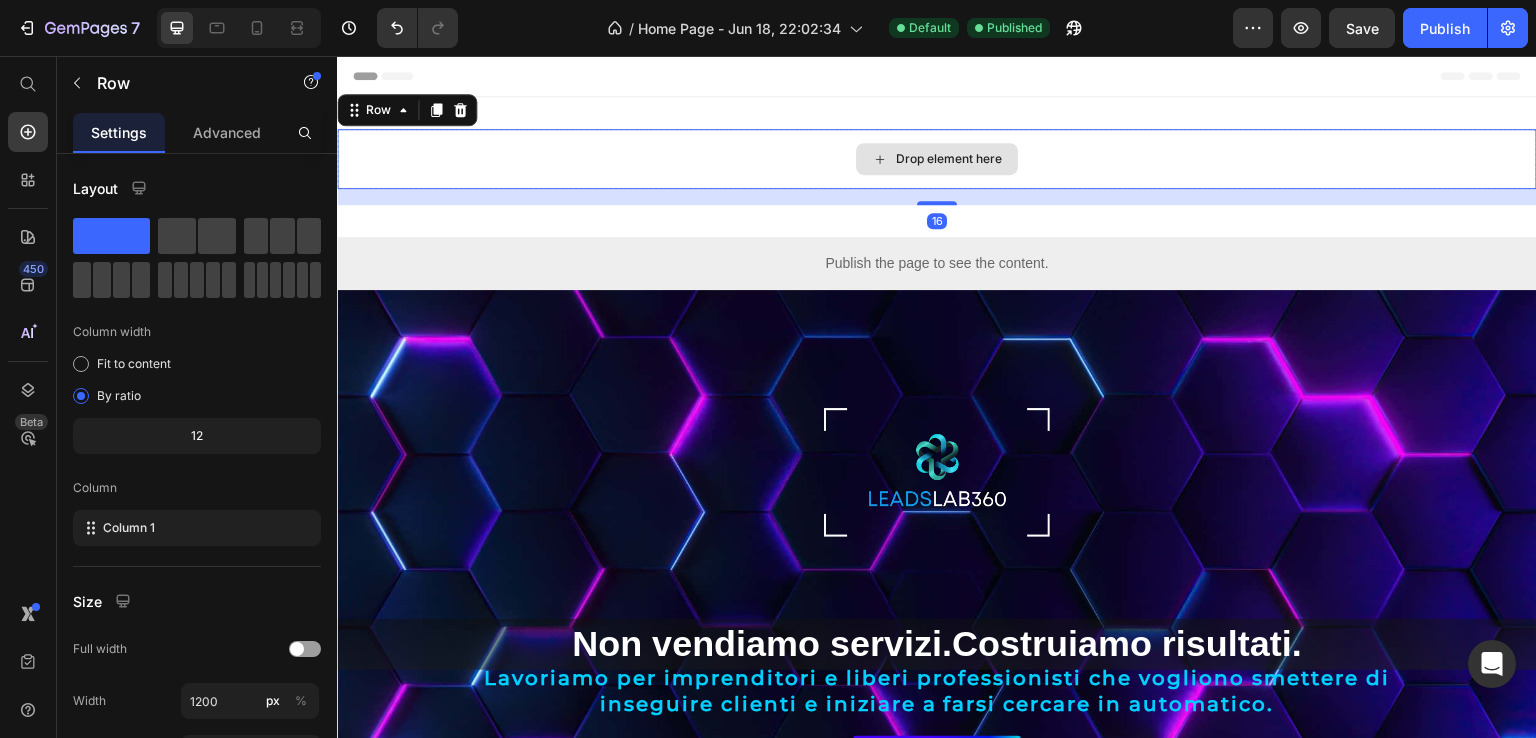 click on "Drop element here" at bounding box center (937, 159) 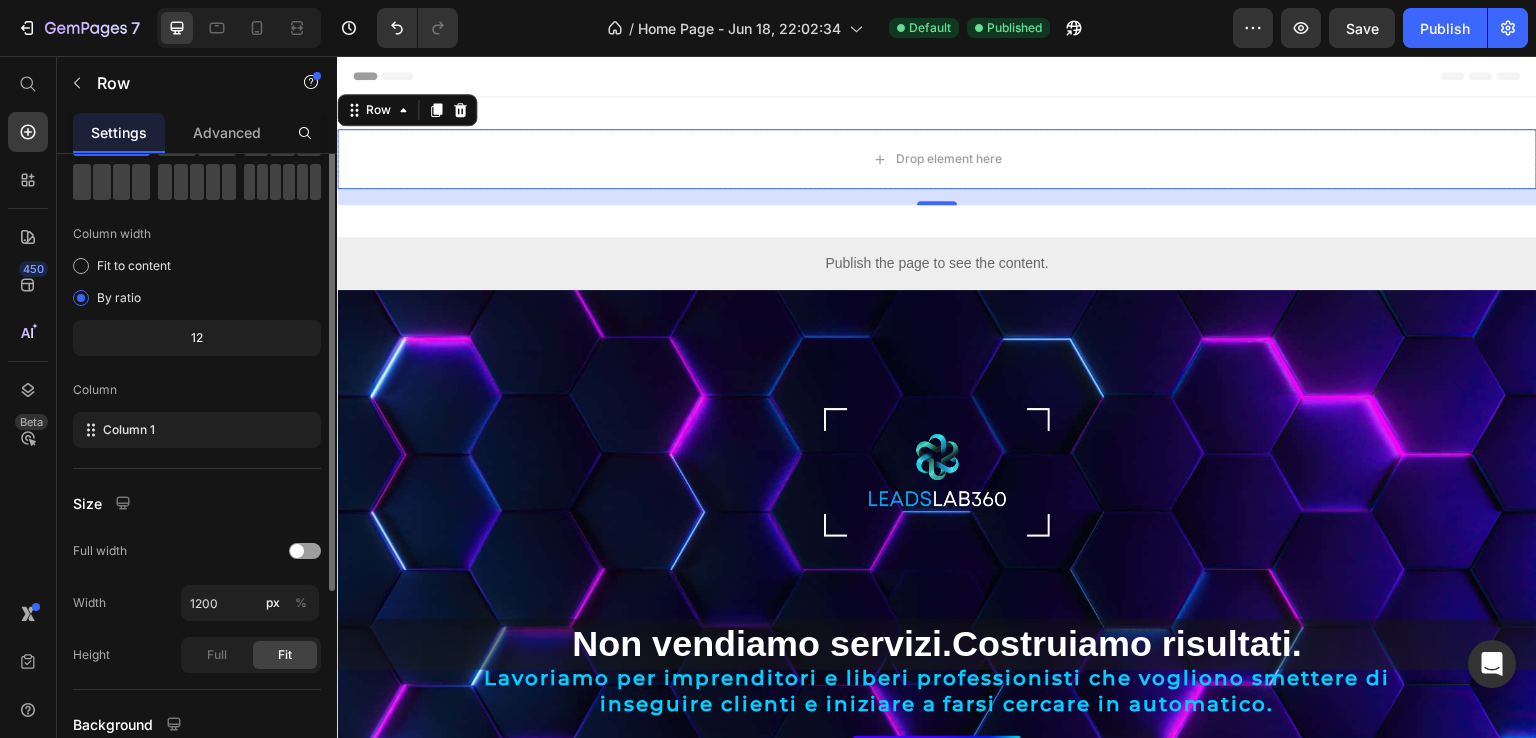 scroll, scrollTop: 0, scrollLeft: 0, axis: both 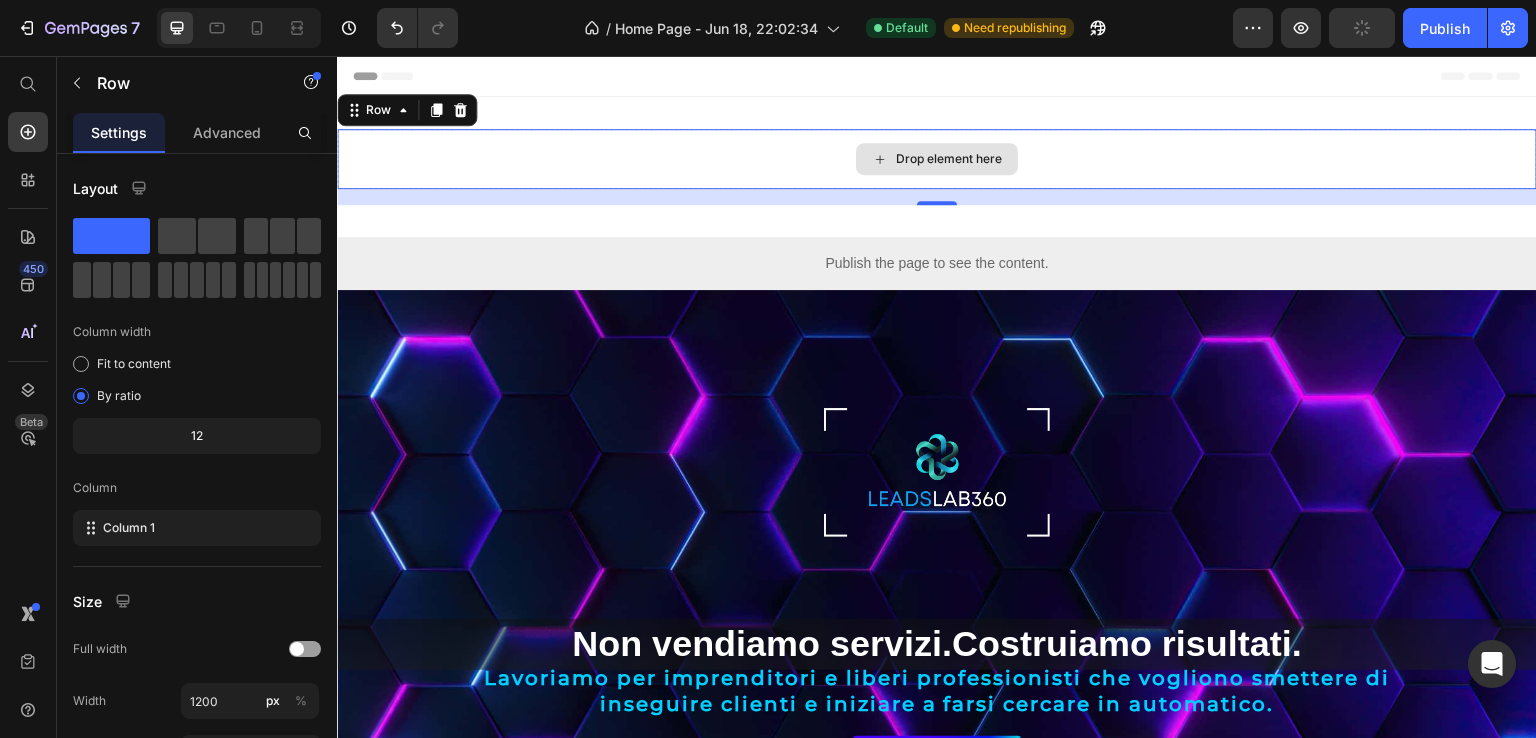 click on "Drop element here" at bounding box center [937, 159] 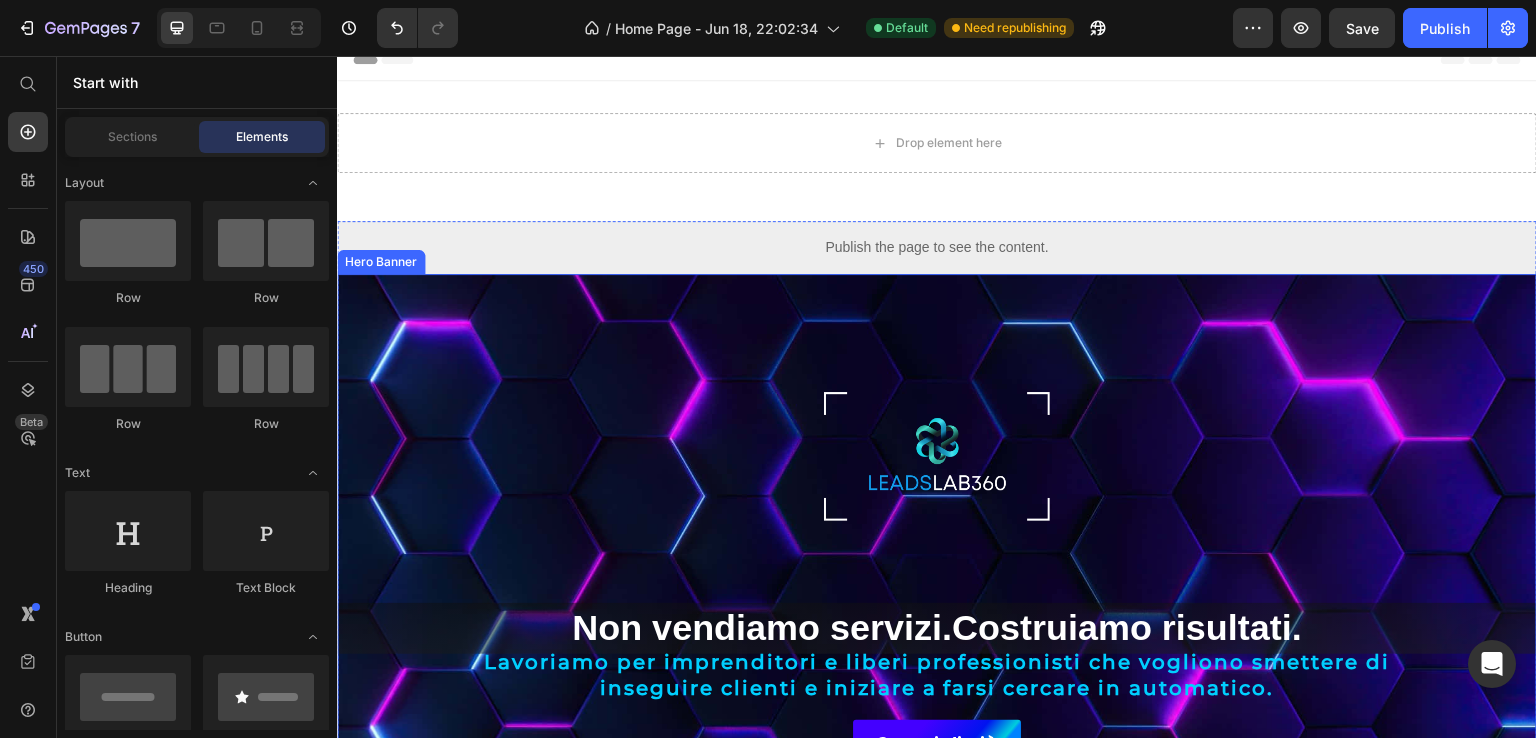 scroll, scrollTop: 0, scrollLeft: 0, axis: both 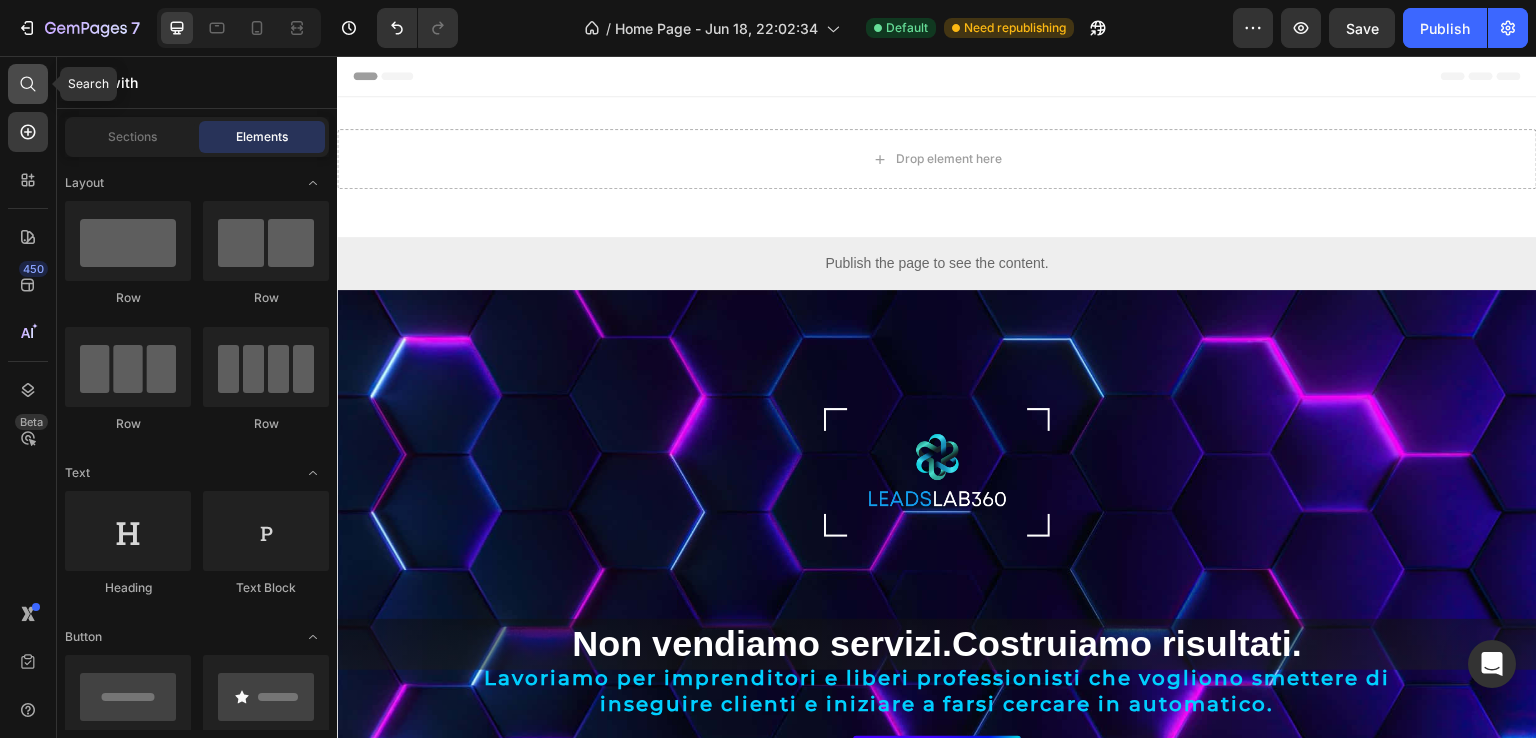 click 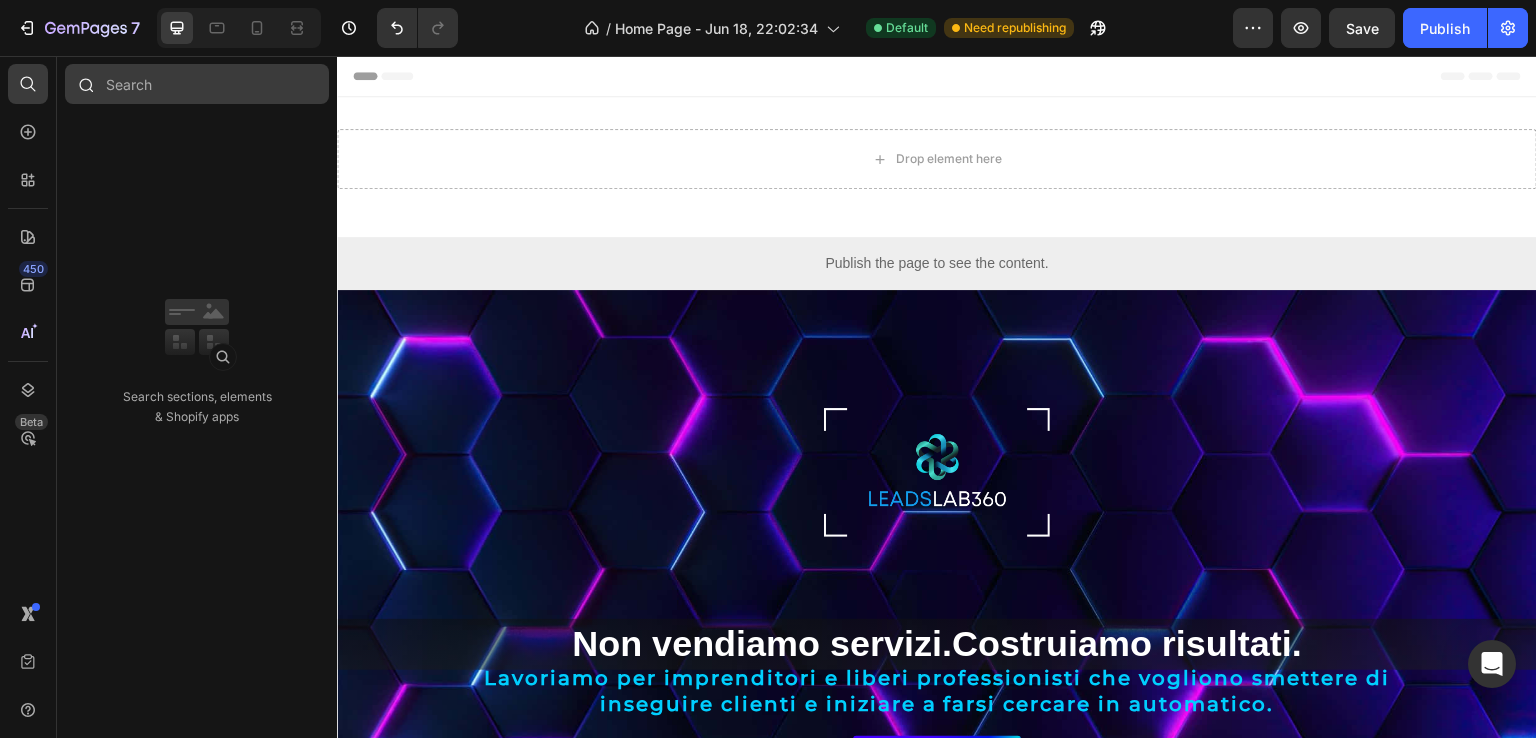 click at bounding box center (197, 84) 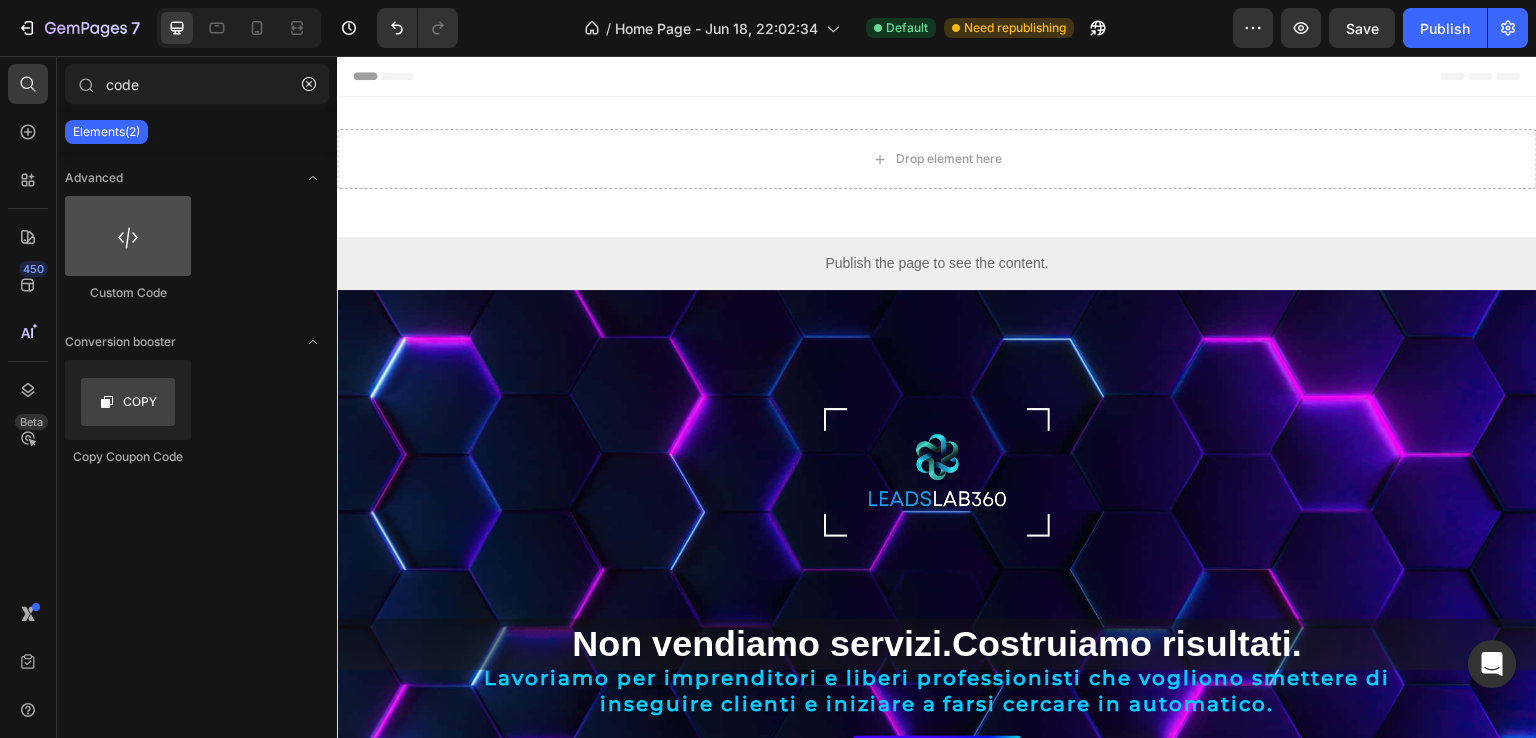 type on "code" 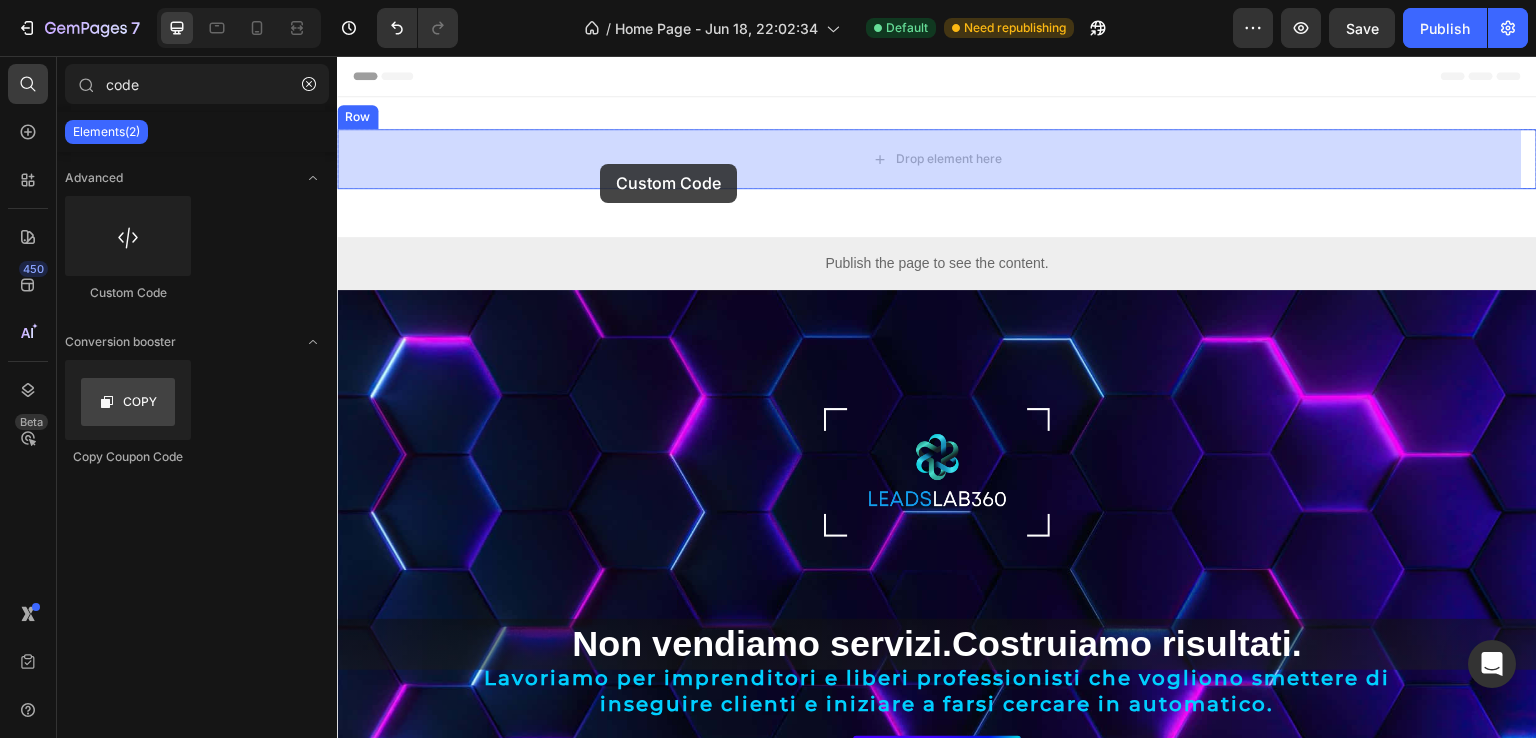 drag, startPoint x: 460, startPoint y: 303, endPoint x: 601, endPoint y: 164, distance: 197.99495 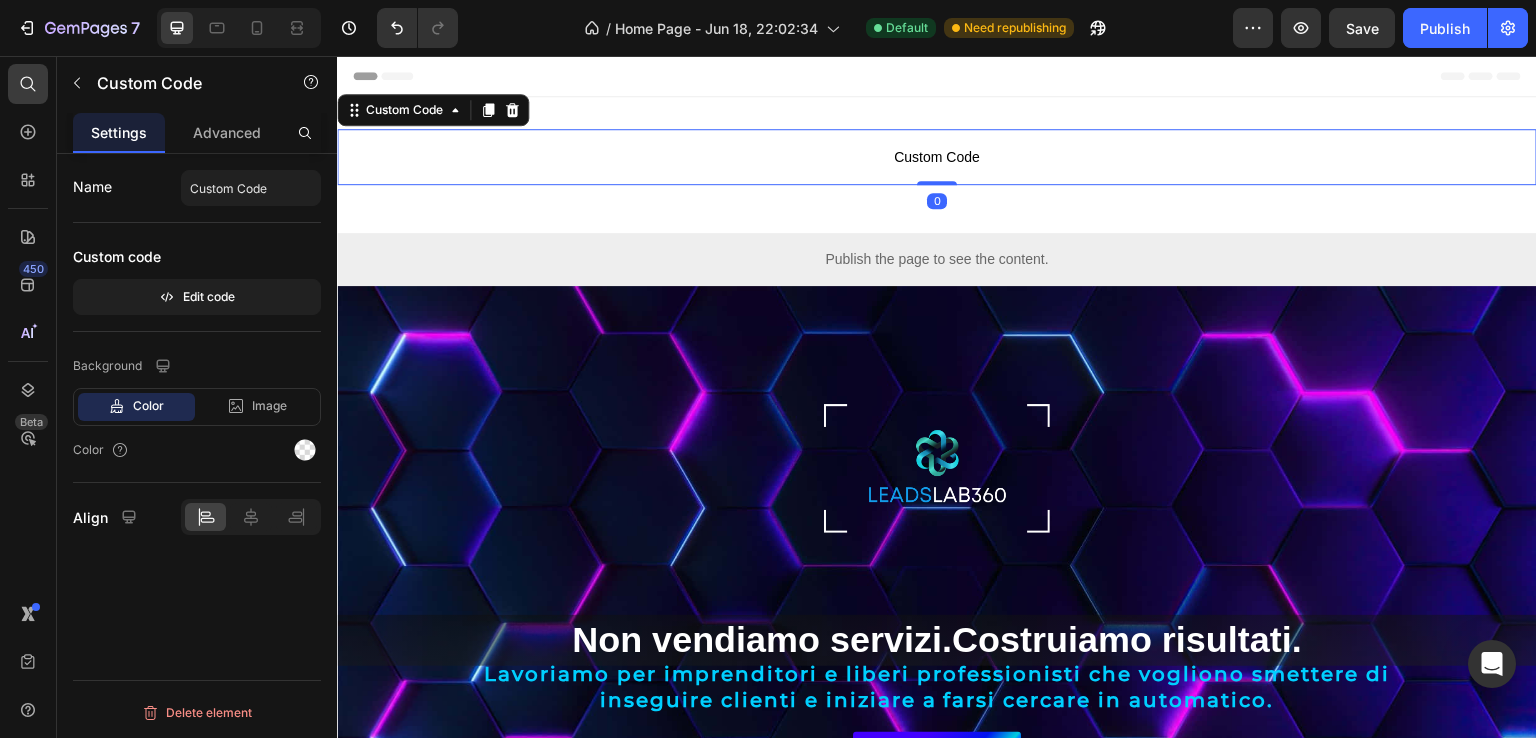 click on "Custom Code" at bounding box center (937, 157) 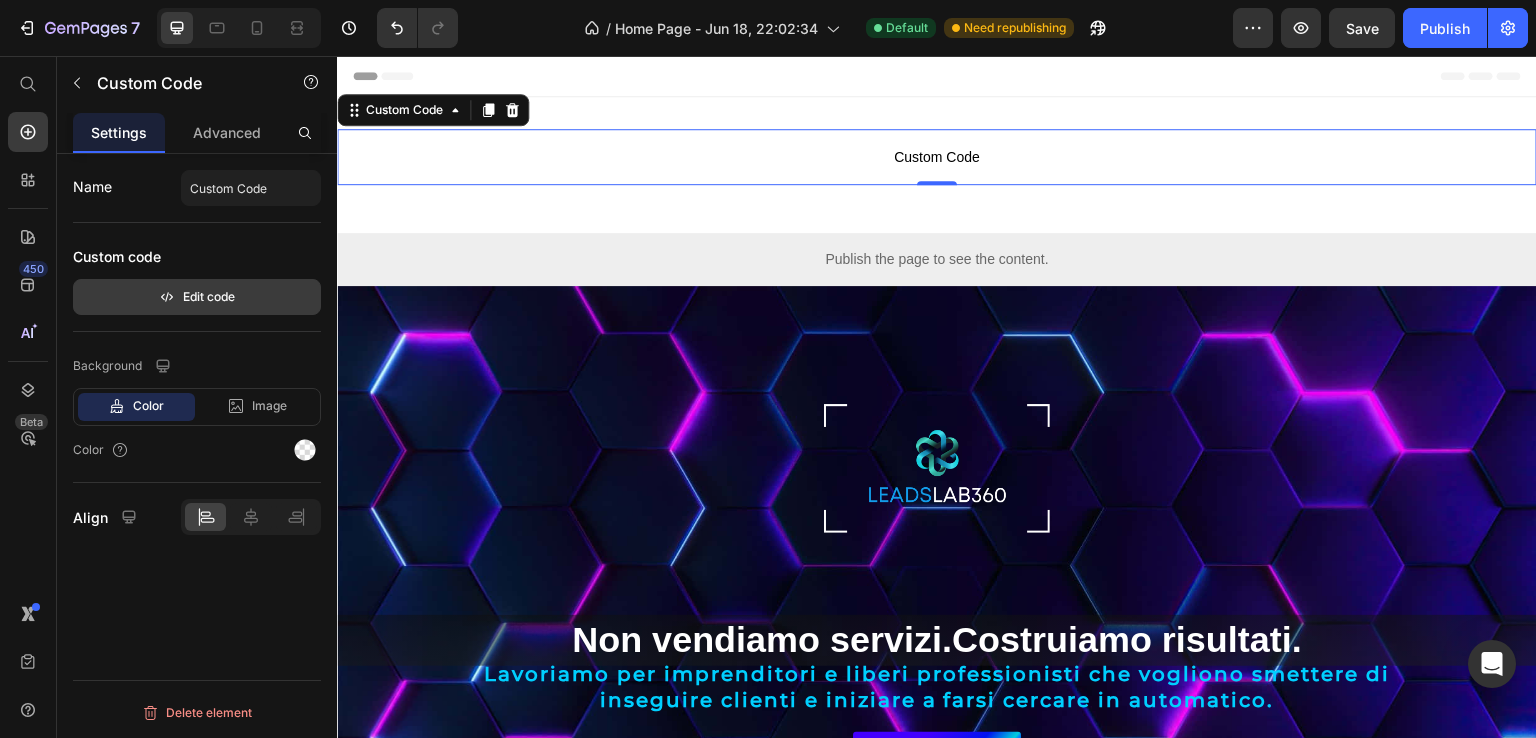 click on "Edit code" at bounding box center [197, 297] 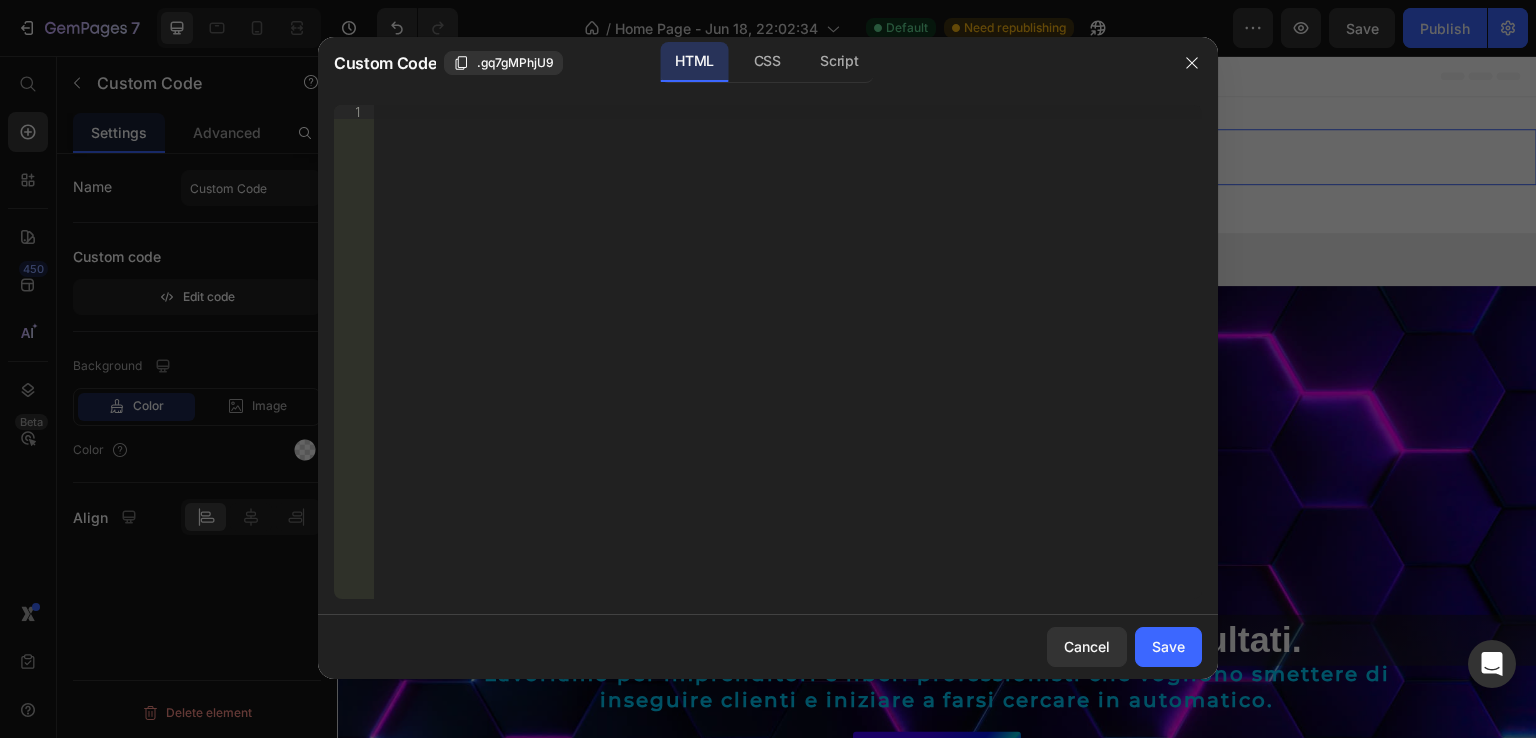 click on "Insert the 3rd-party installation code, HTML code, or Liquid code to display custom content." at bounding box center (788, 366) 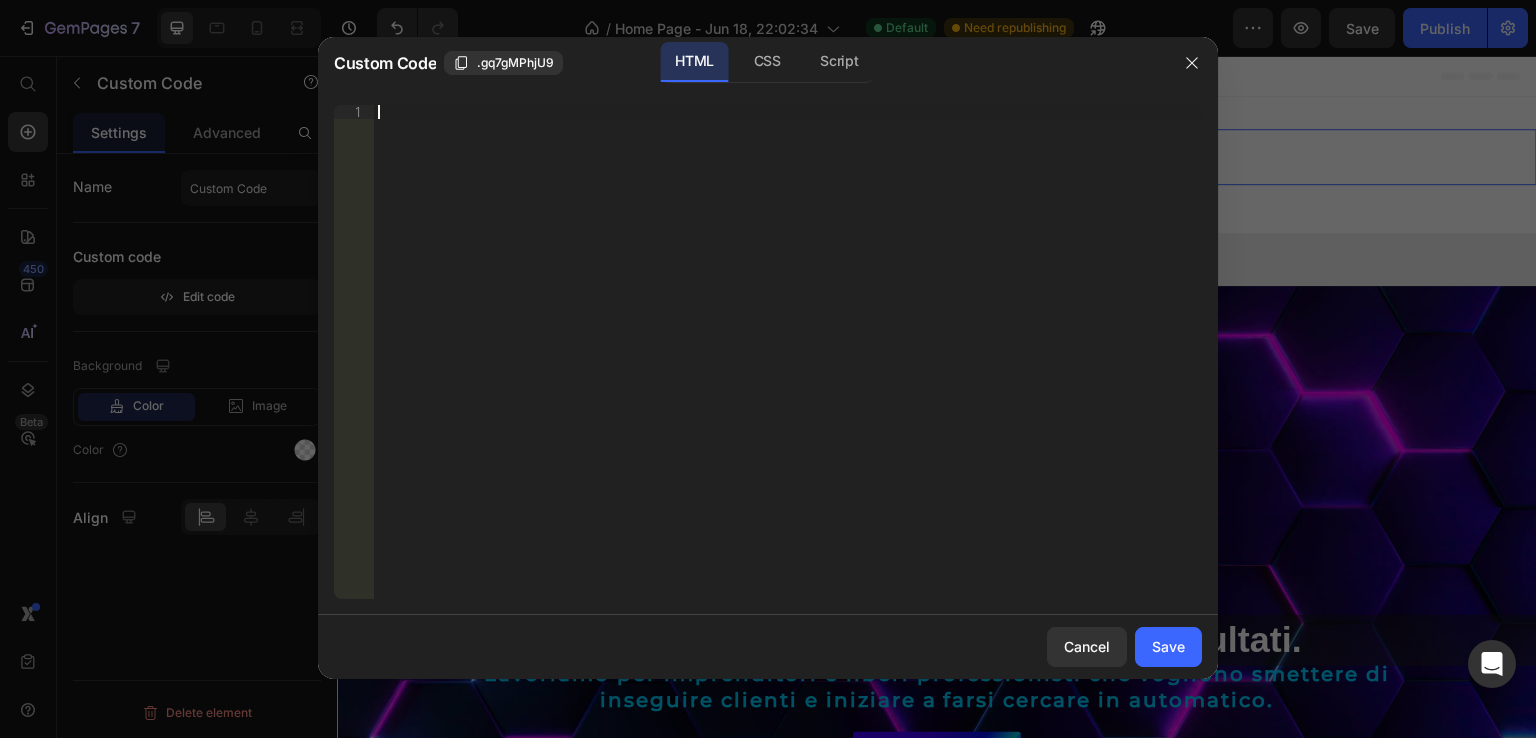 paste on "</script>" 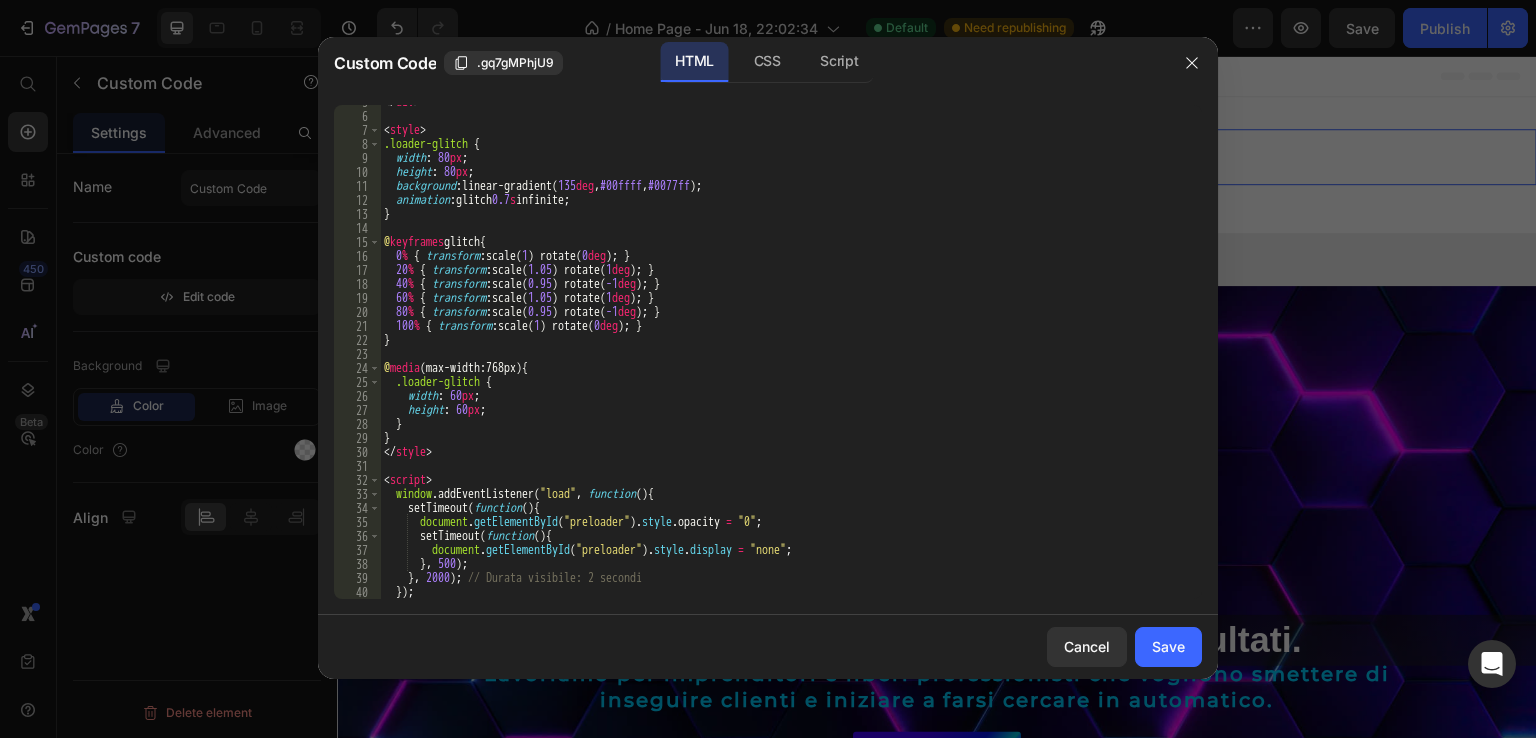 scroll, scrollTop: 93, scrollLeft: 0, axis: vertical 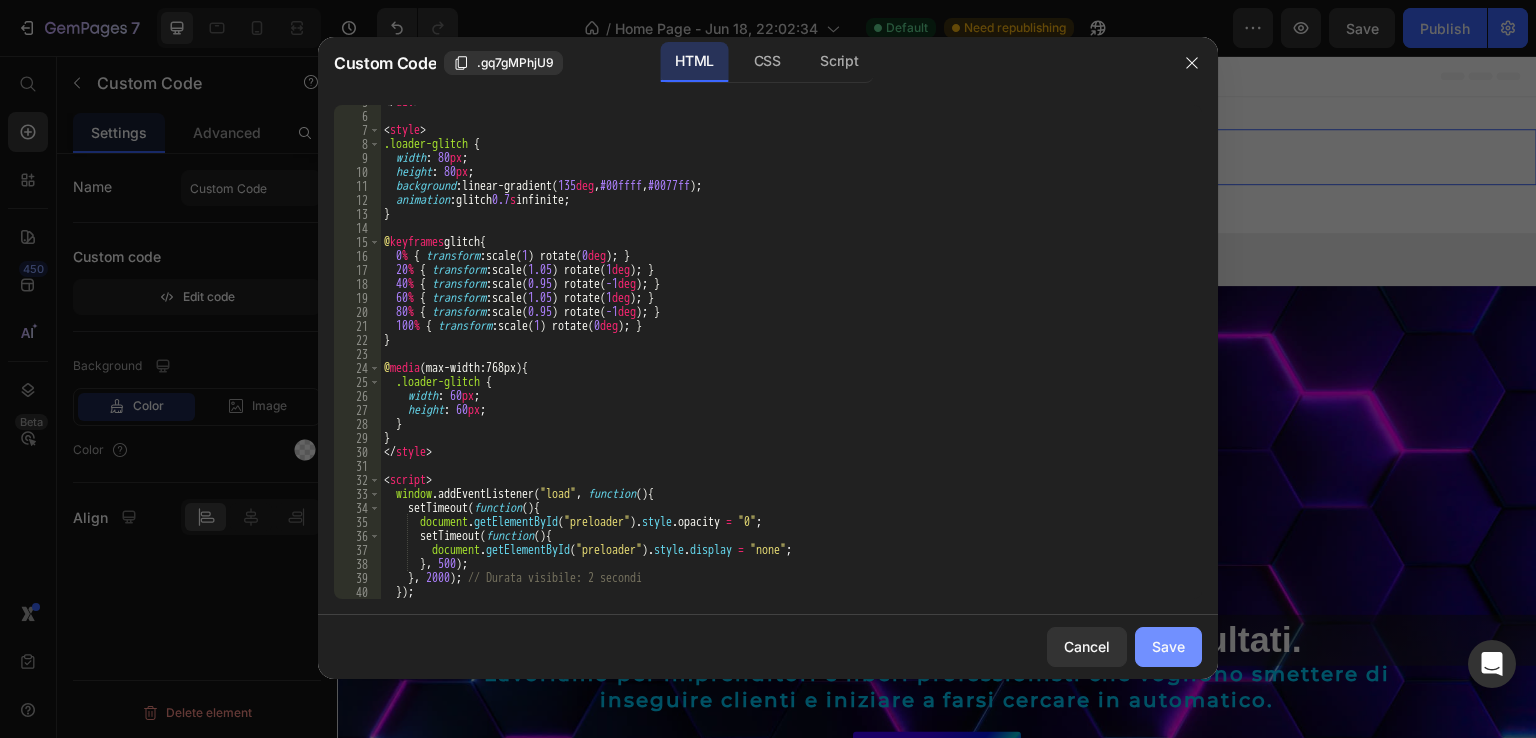 click on "Save" at bounding box center (1168, 646) 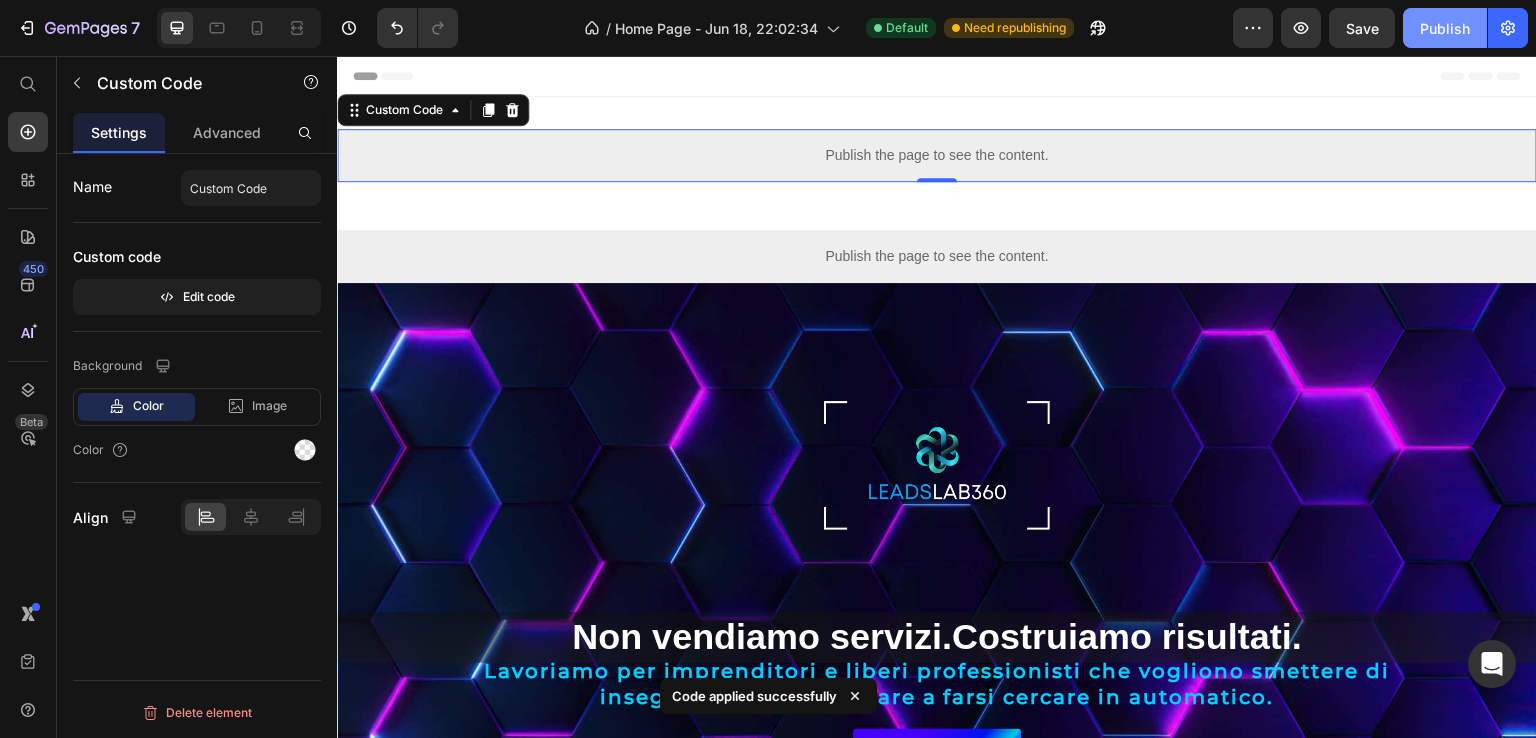click on "Publish" at bounding box center (1445, 28) 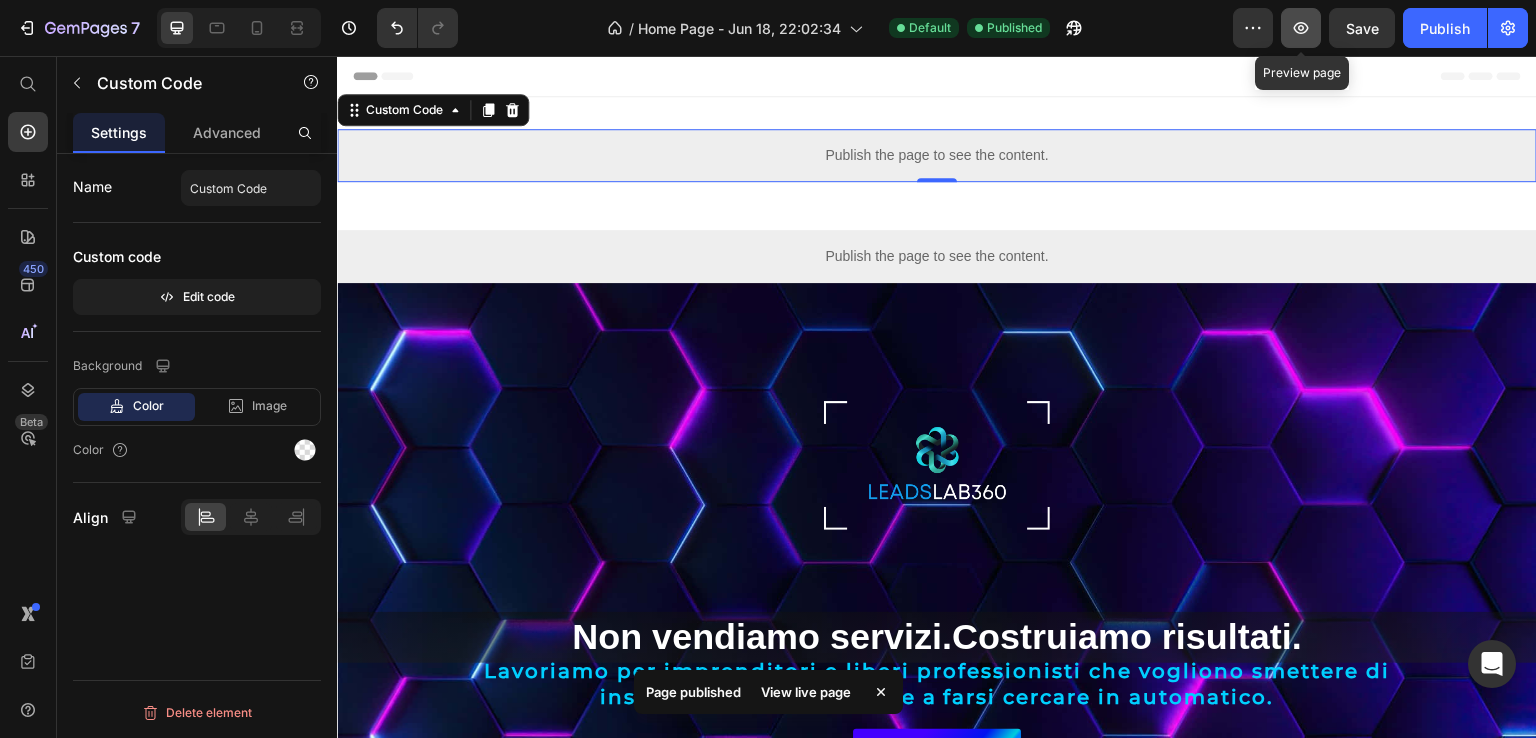 click 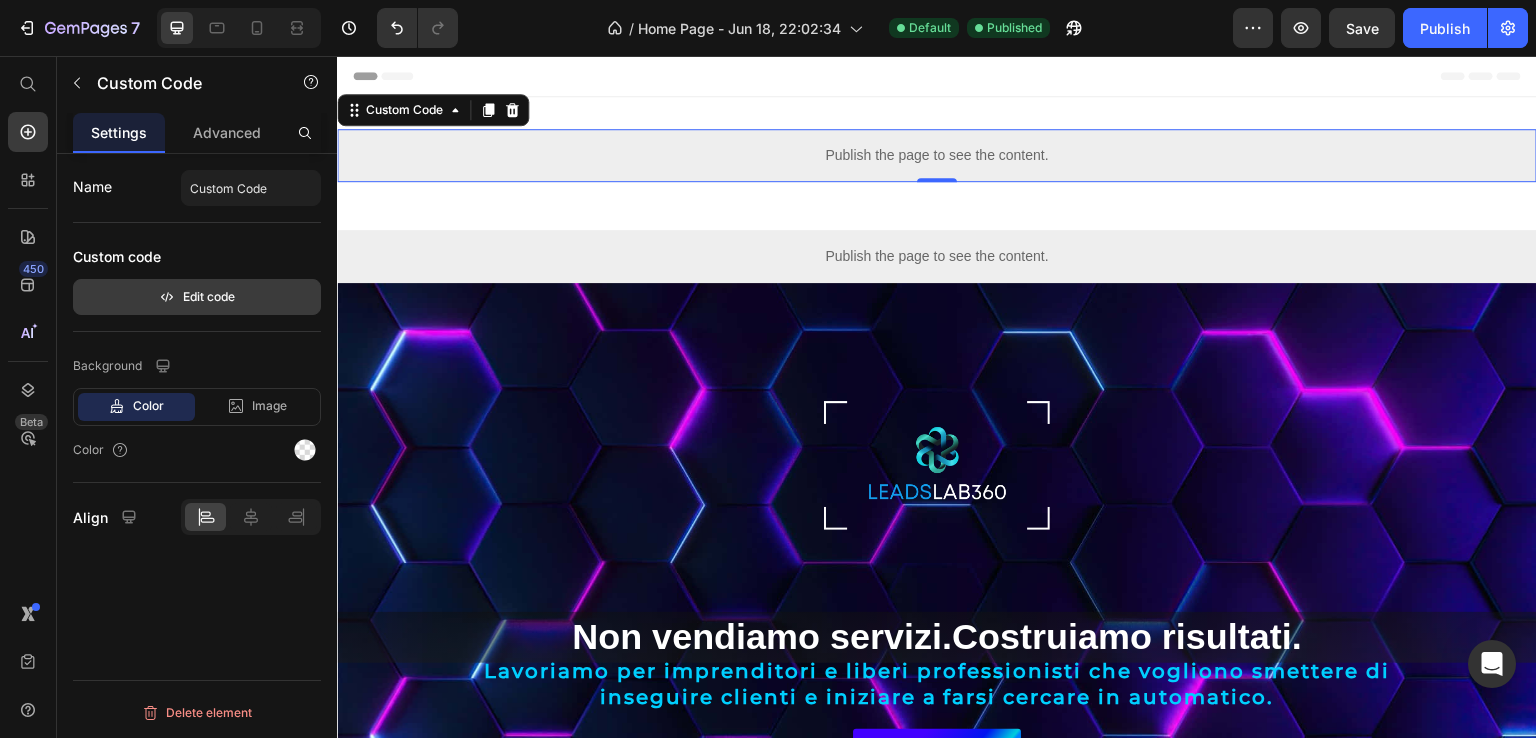 click on "Edit code" at bounding box center (197, 297) 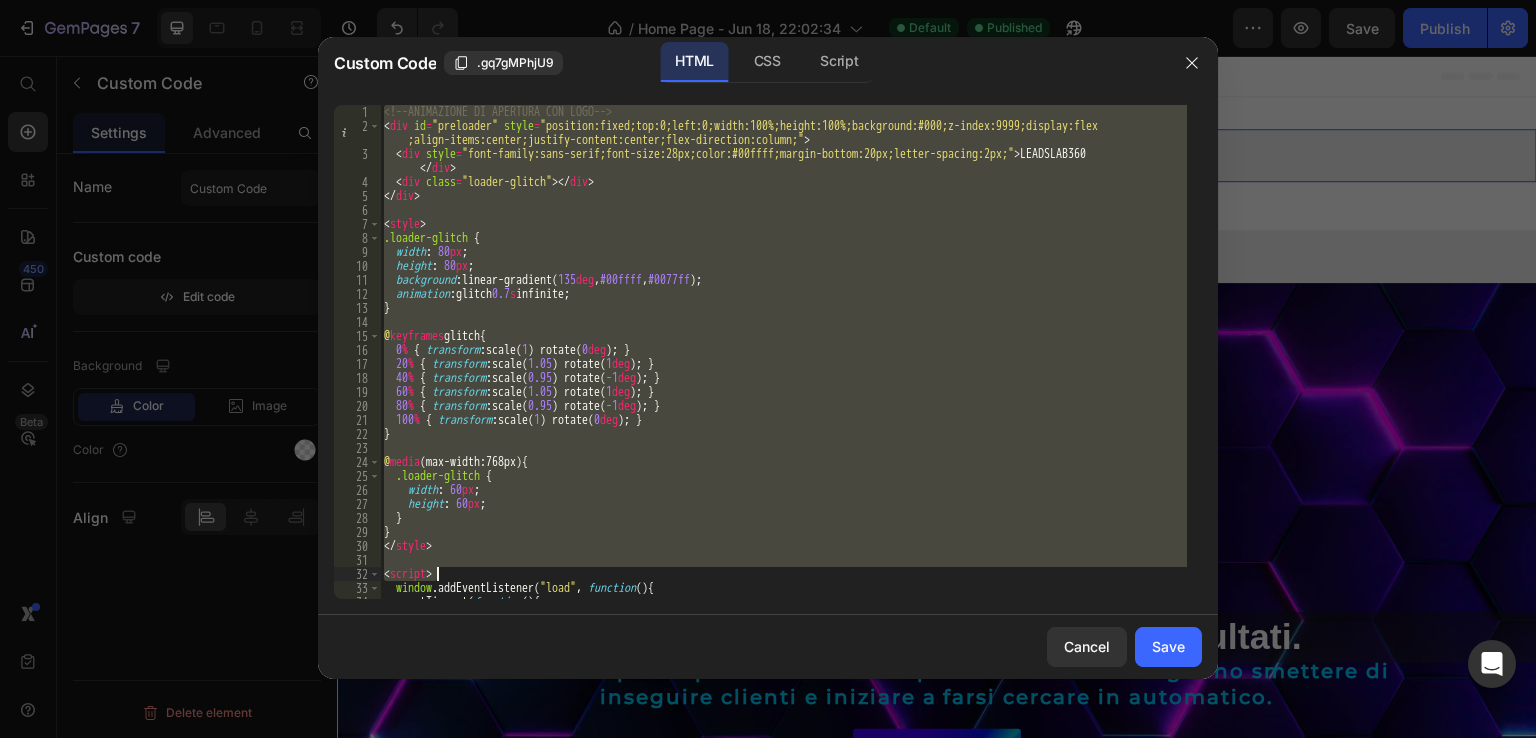 scroll, scrollTop: 108, scrollLeft: 0, axis: vertical 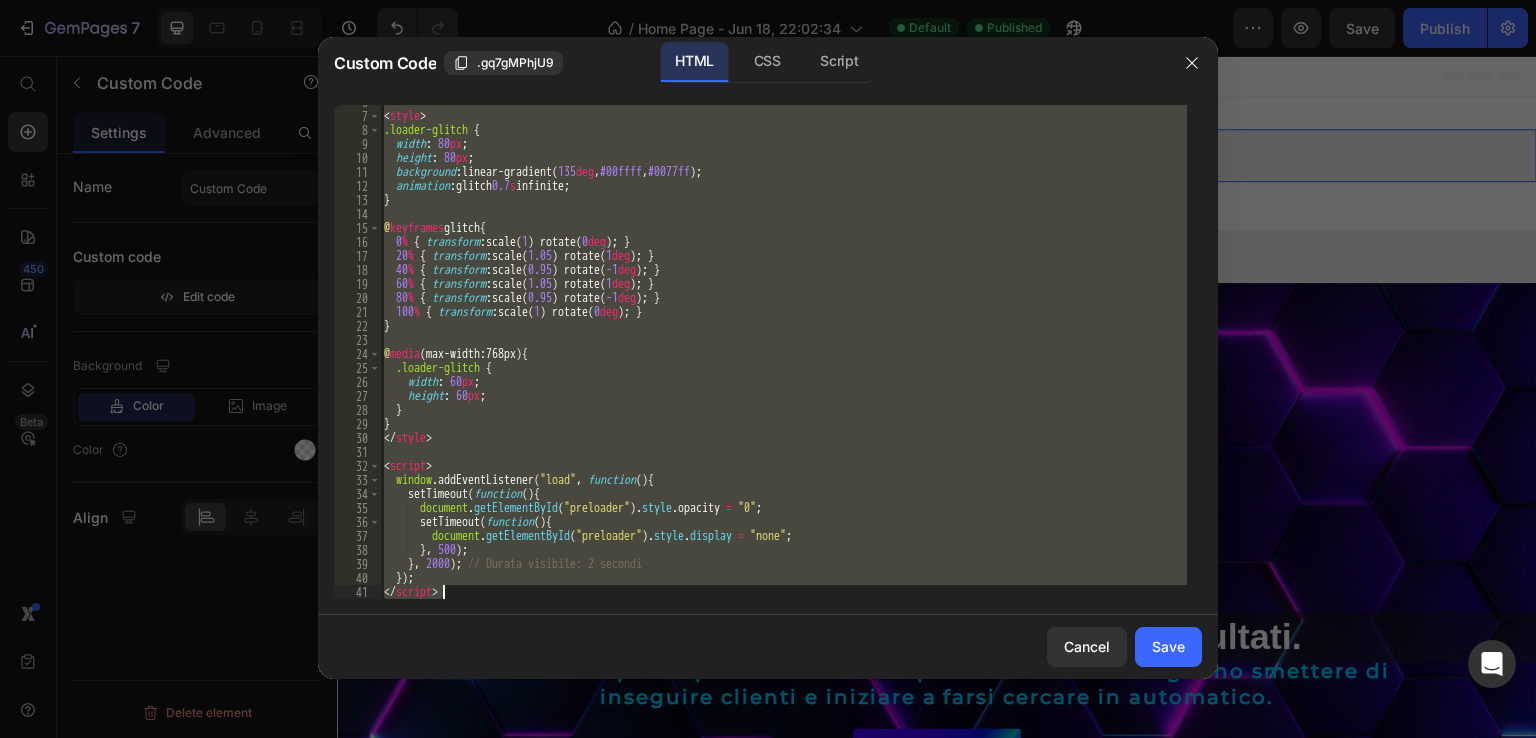 drag, startPoint x: 381, startPoint y: 106, endPoint x: 898, endPoint y: 656, distance: 754.8437 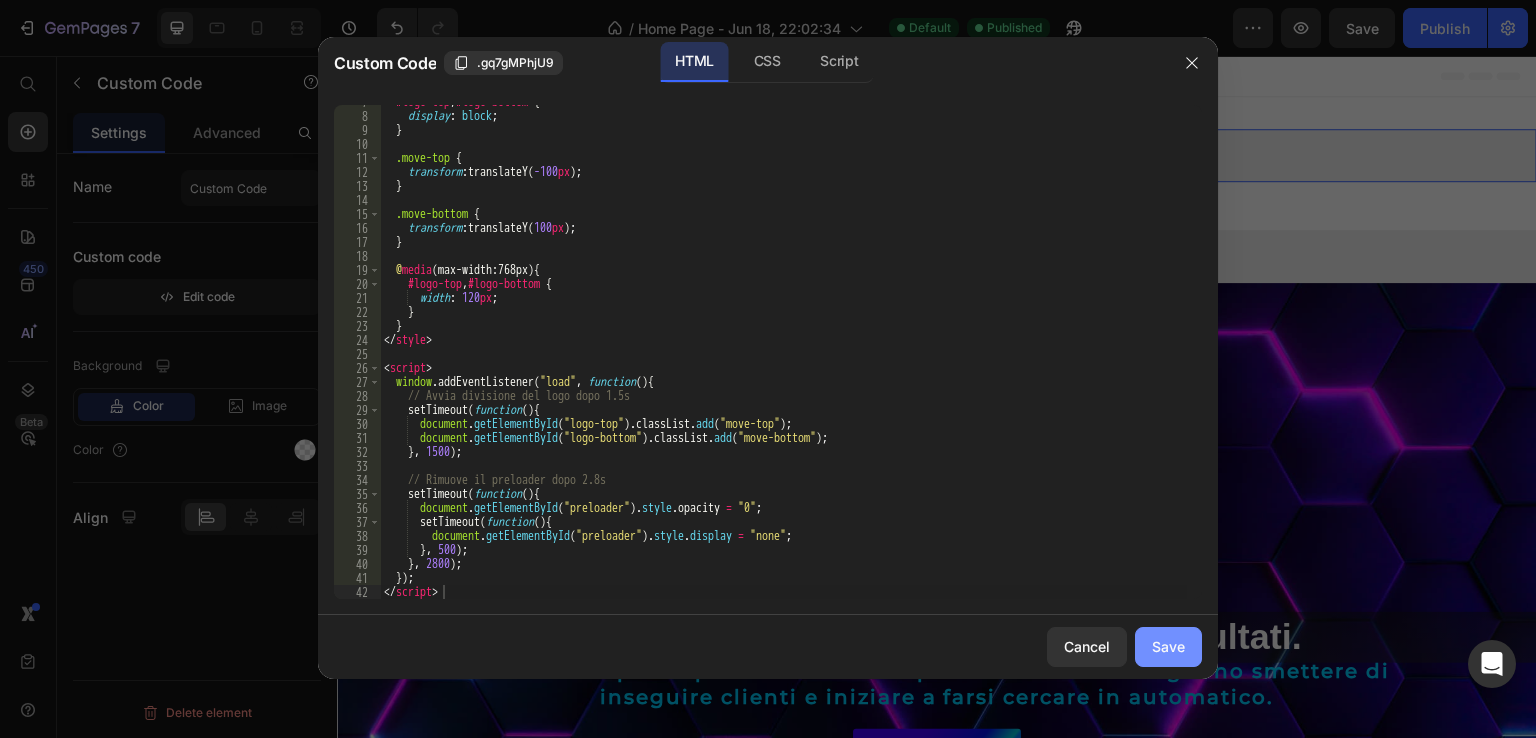 click on "Save" at bounding box center (1168, 646) 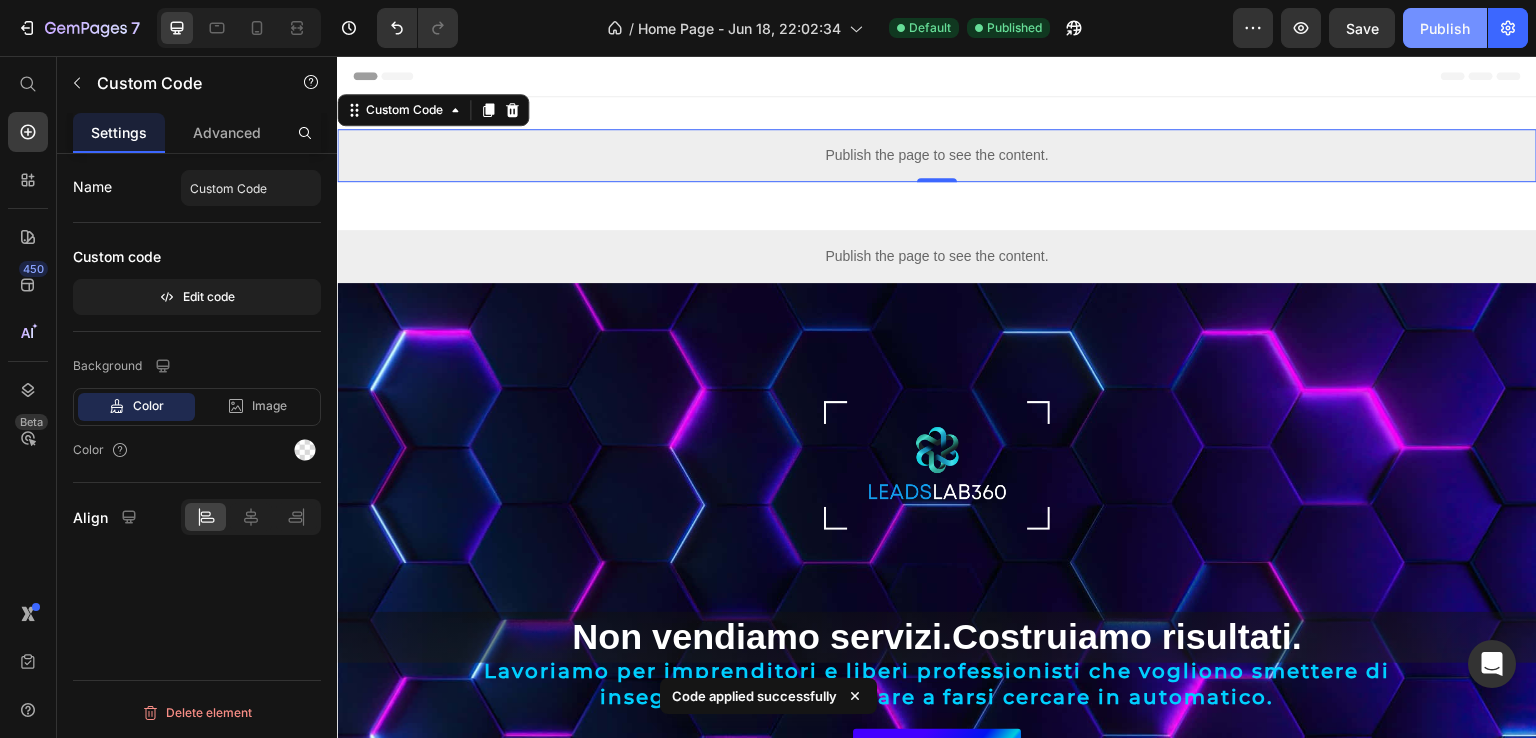click on "Publish" at bounding box center [1445, 28] 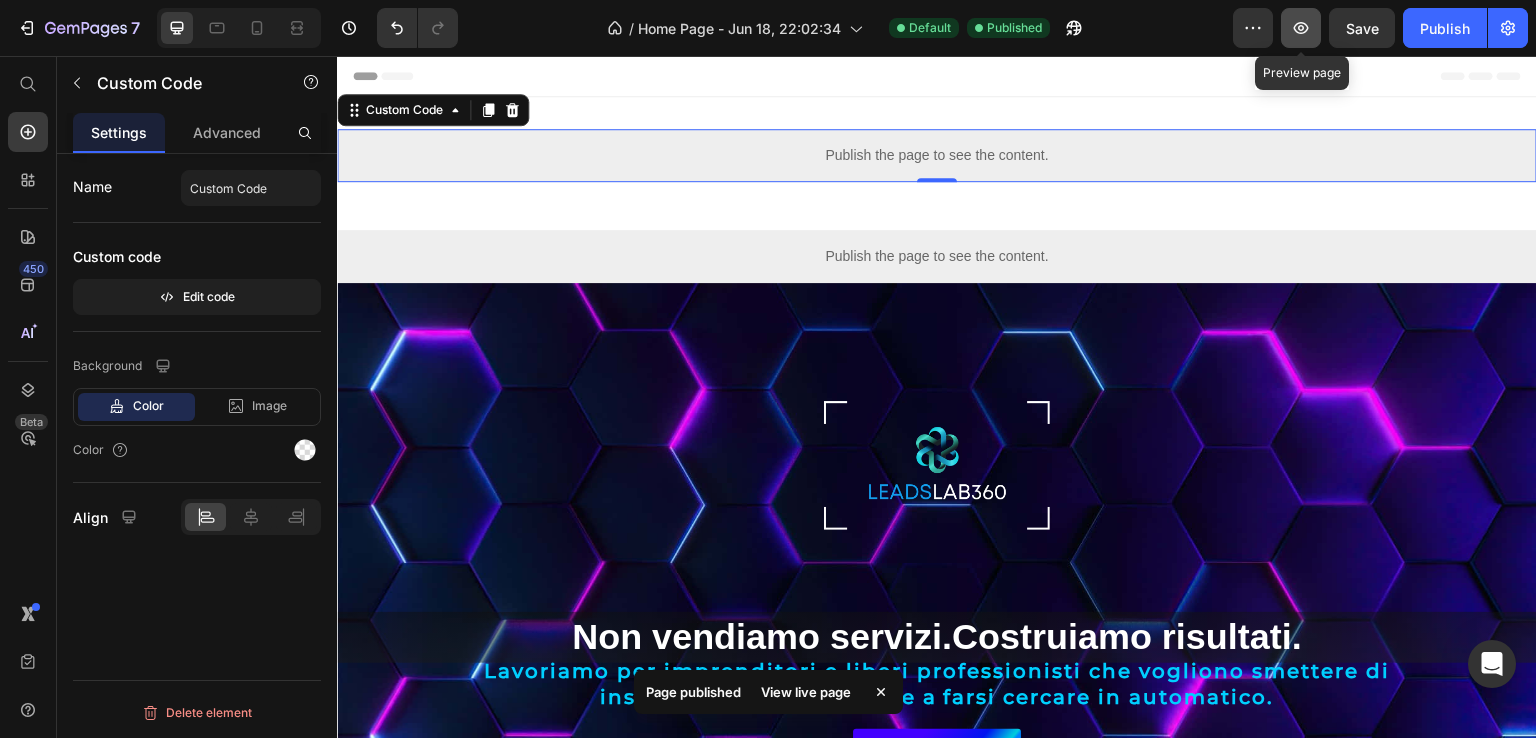 click 